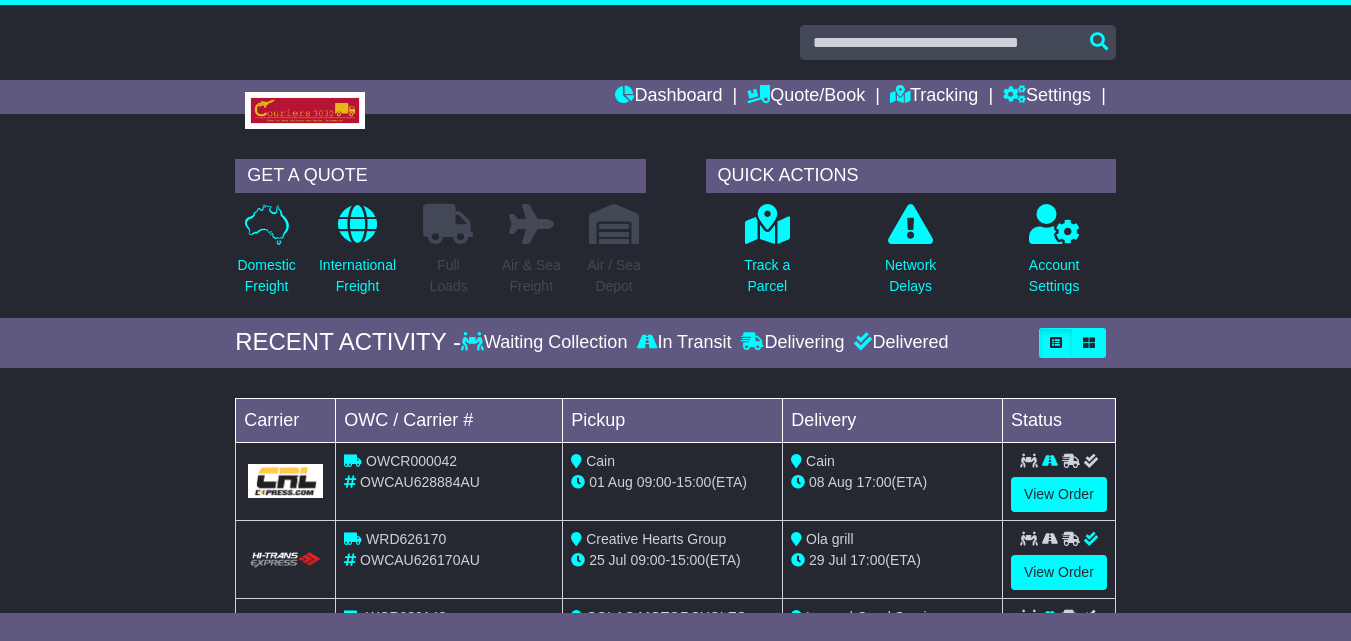 scroll, scrollTop: 530, scrollLeft: 0, axis: vertical 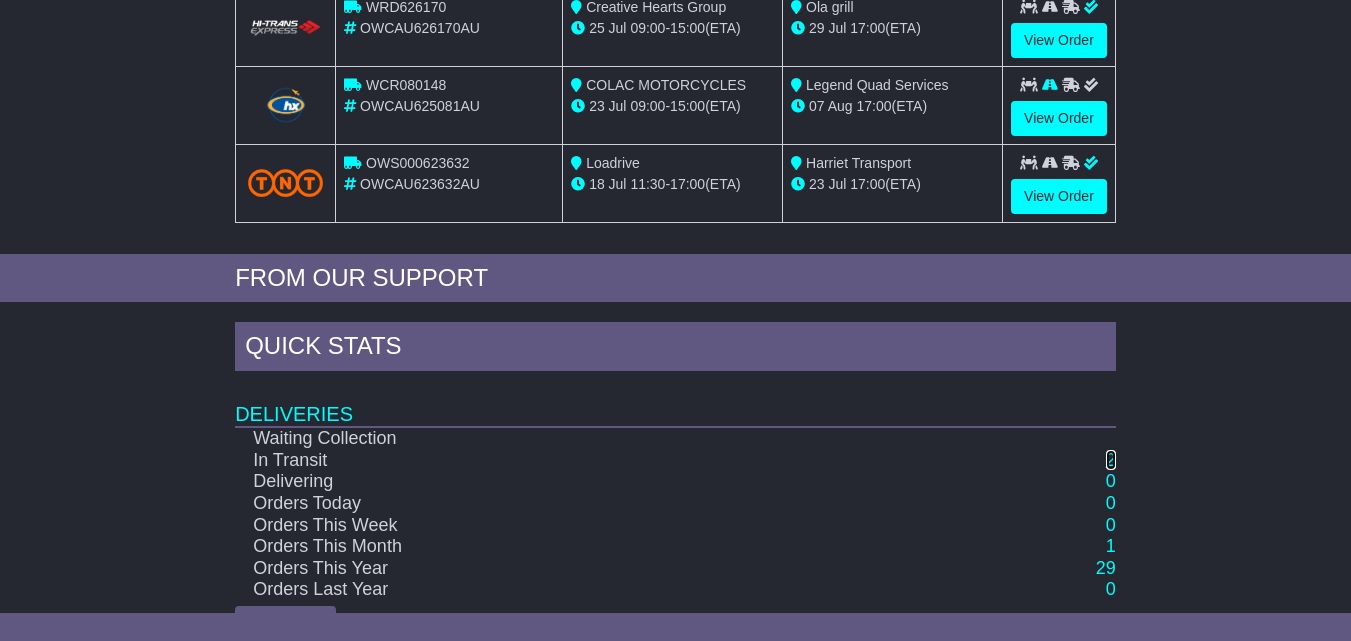 click on "2" at bounding box center [1111, 460] 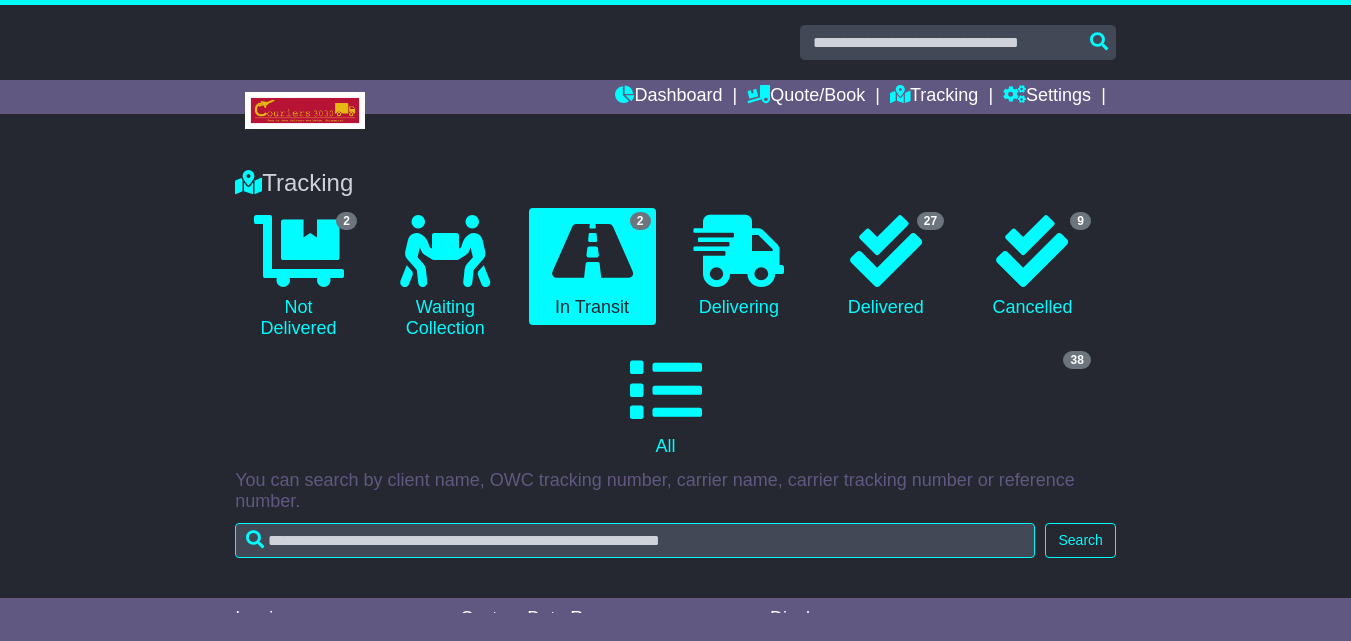 scroll, scrollTop: 0, scrollLeft: 0, axis: both 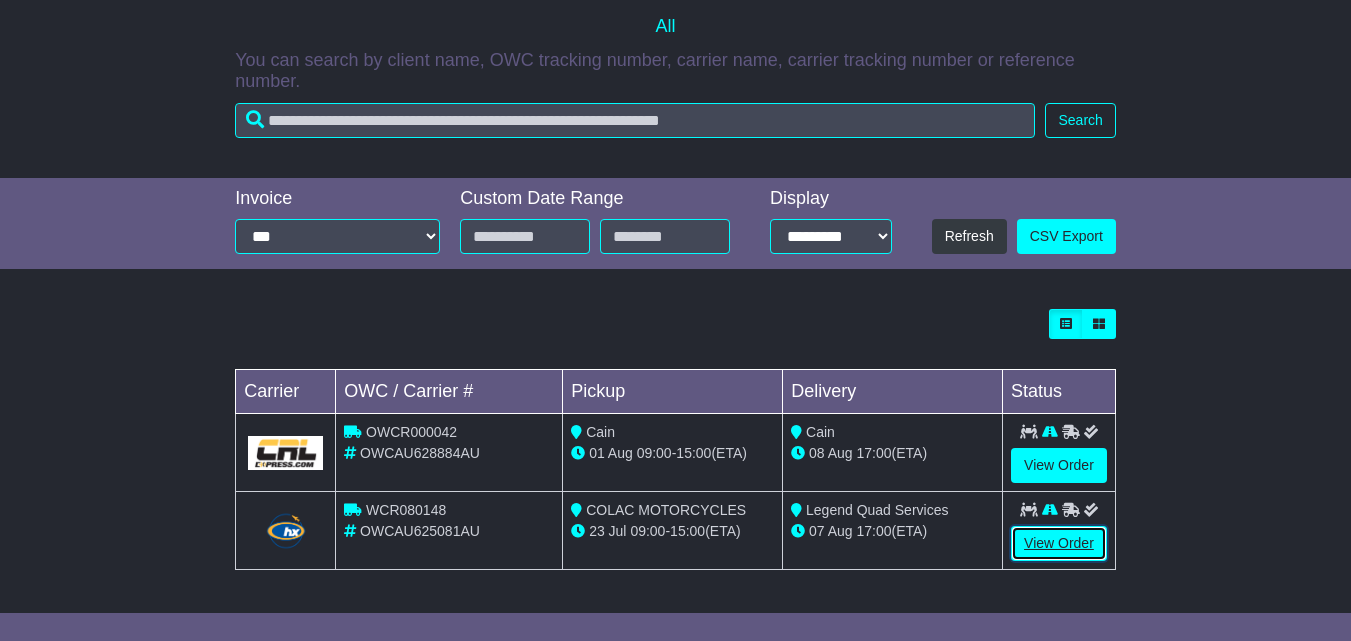click on "View Order" at bounding box center (1059, 543) 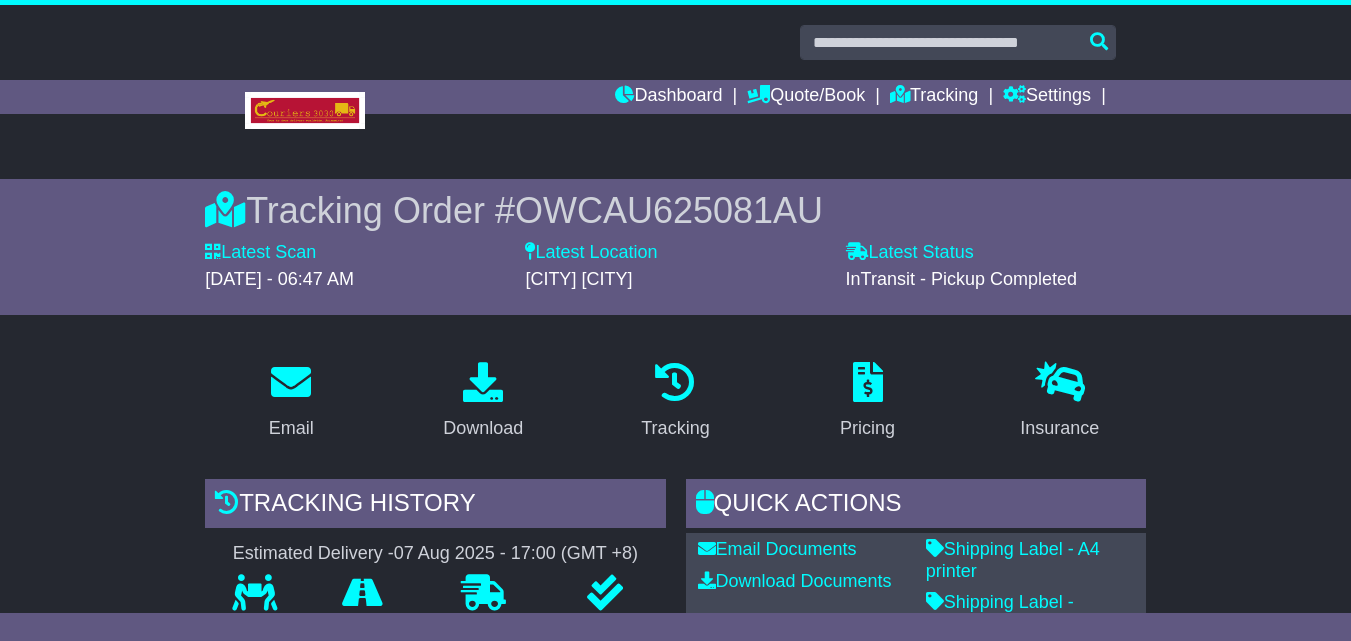 scroll, scrollTop: 0, scrollLeft: 0, axis: both 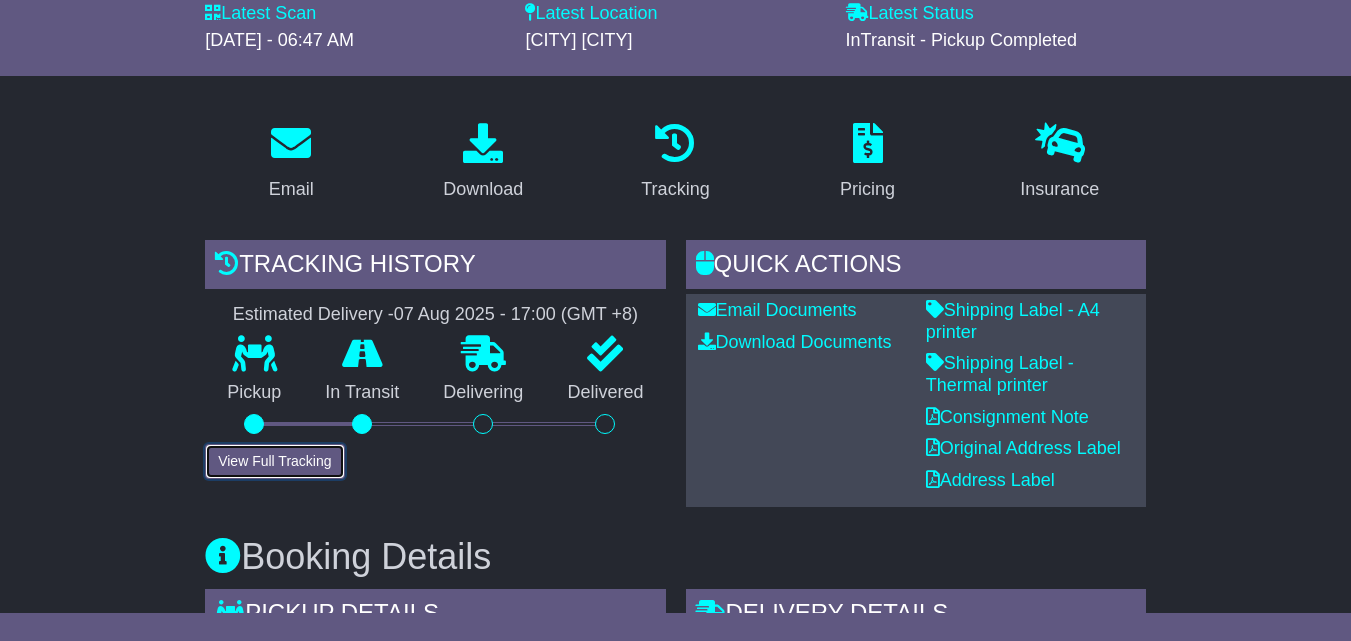 click on "View Full Tracking" at bounding box center [274, 461] 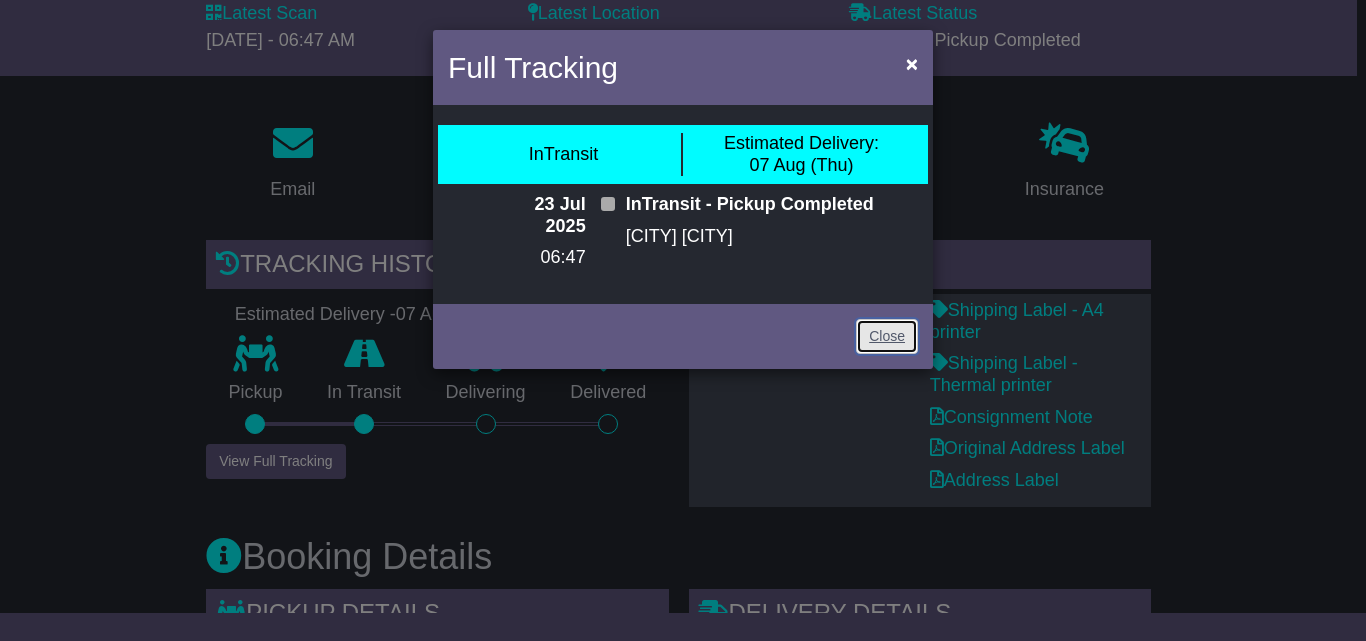 click on "Close" at bounding box center [887, 336] 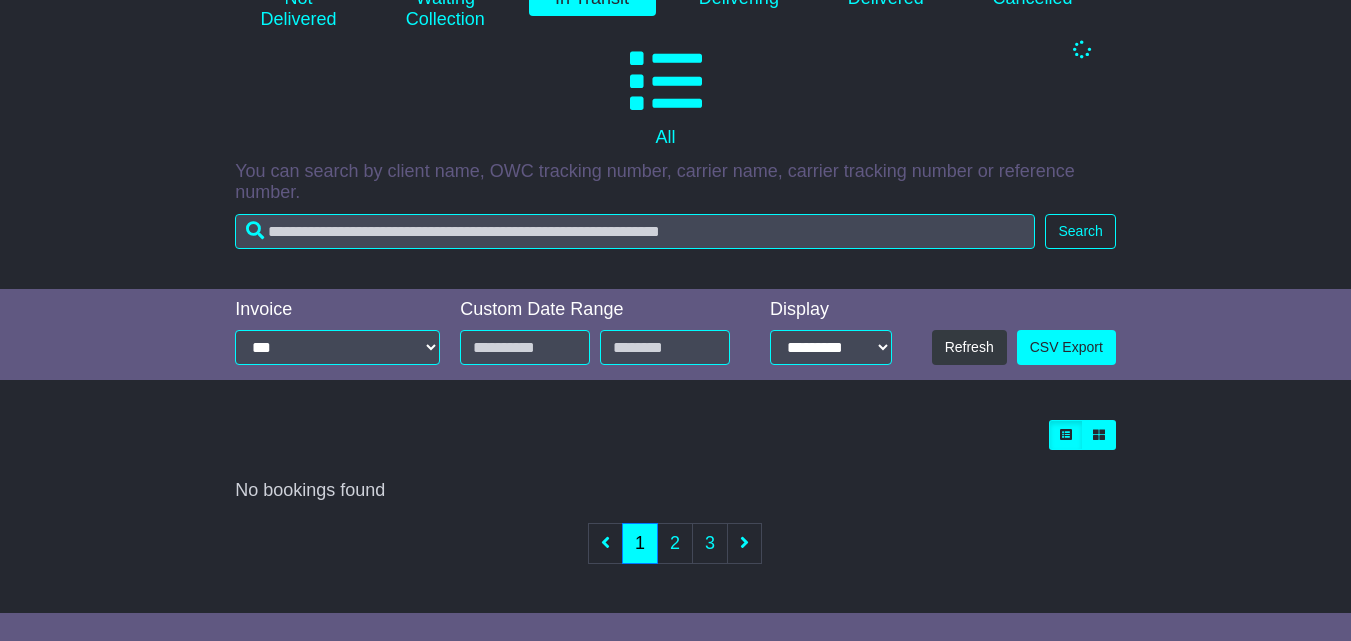 scroll, scrollTop: 0, scrollLeft: 0, axis: both 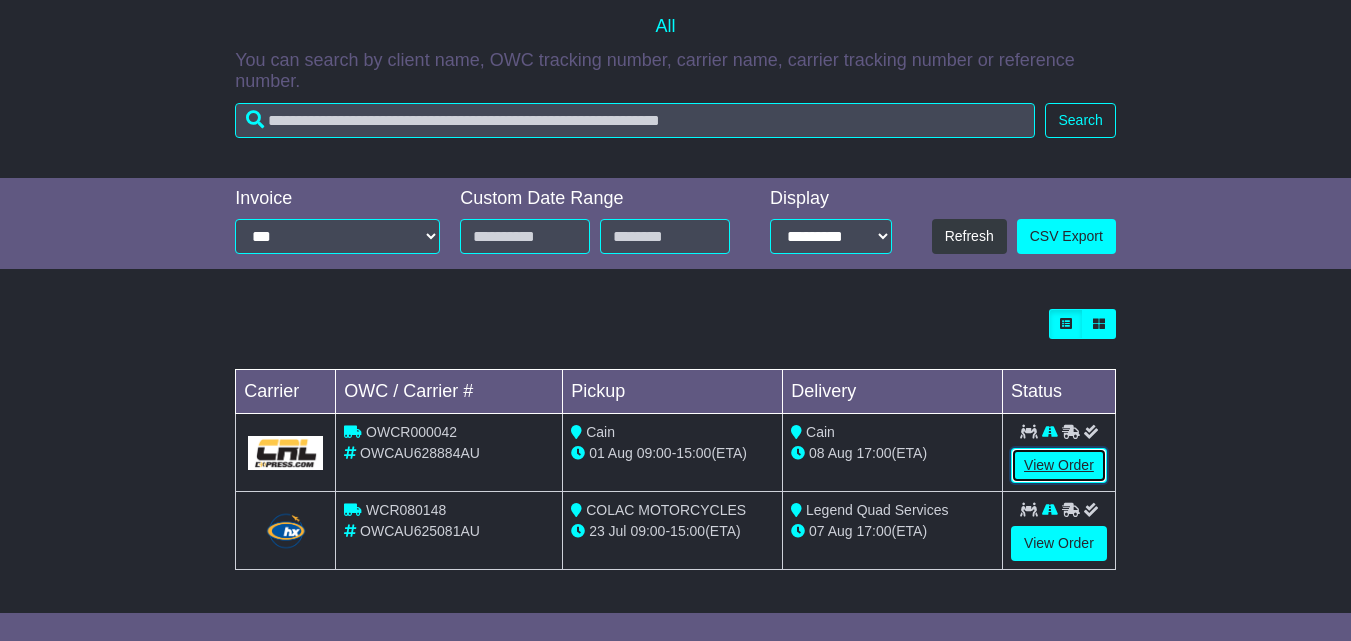 click on "View Order" at bounding box center [1059, 465] 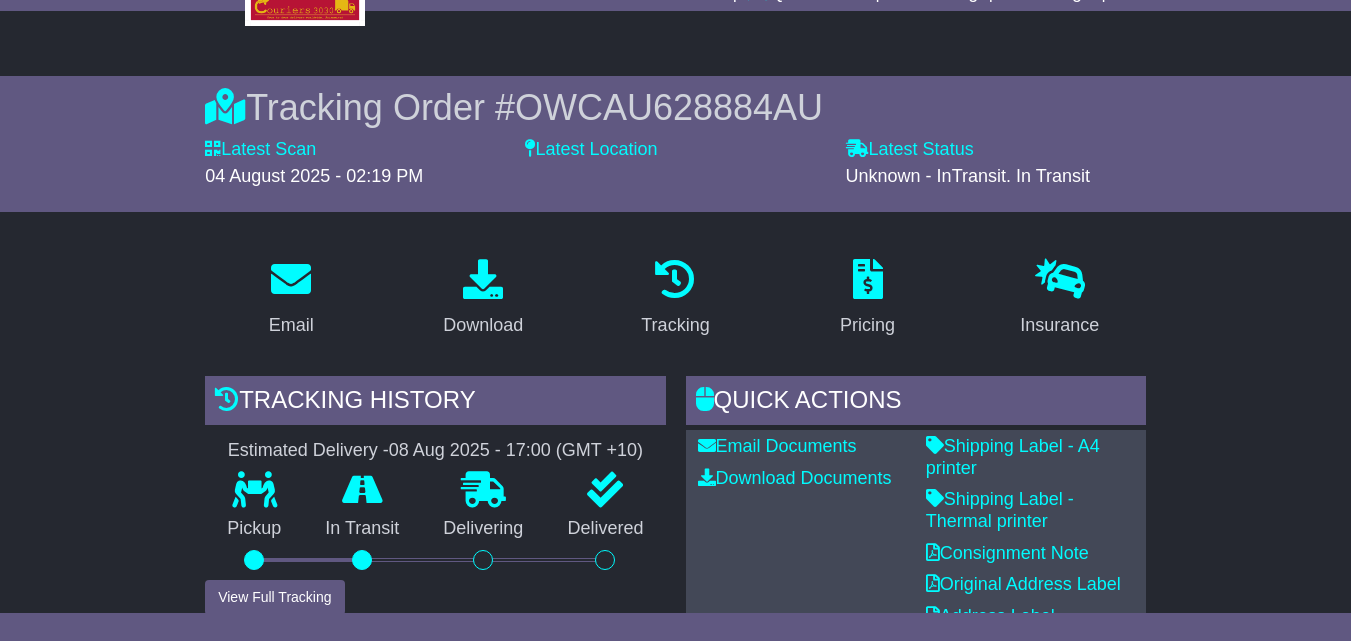 scroll, scrollTop: 0, scrollLeft: 0, axis: both 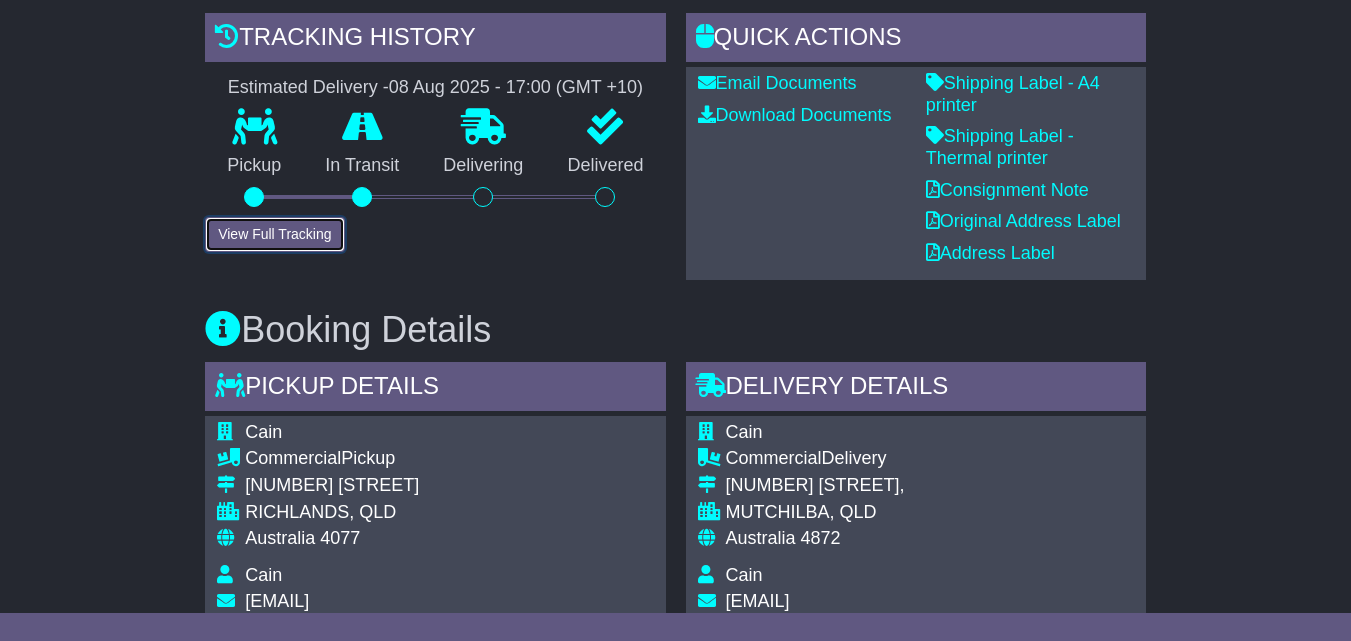 click on "View Full Tracking" at bounding box center (274, 234) 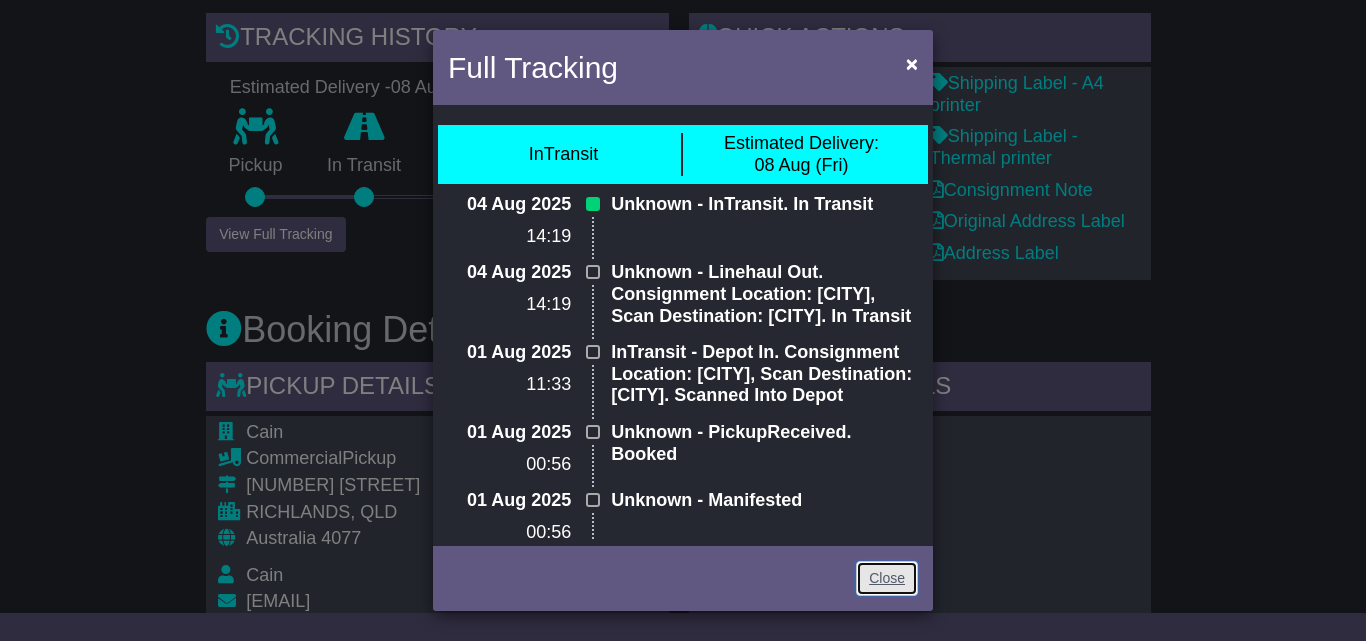 click on "Close" at bounding box center (887, 578) 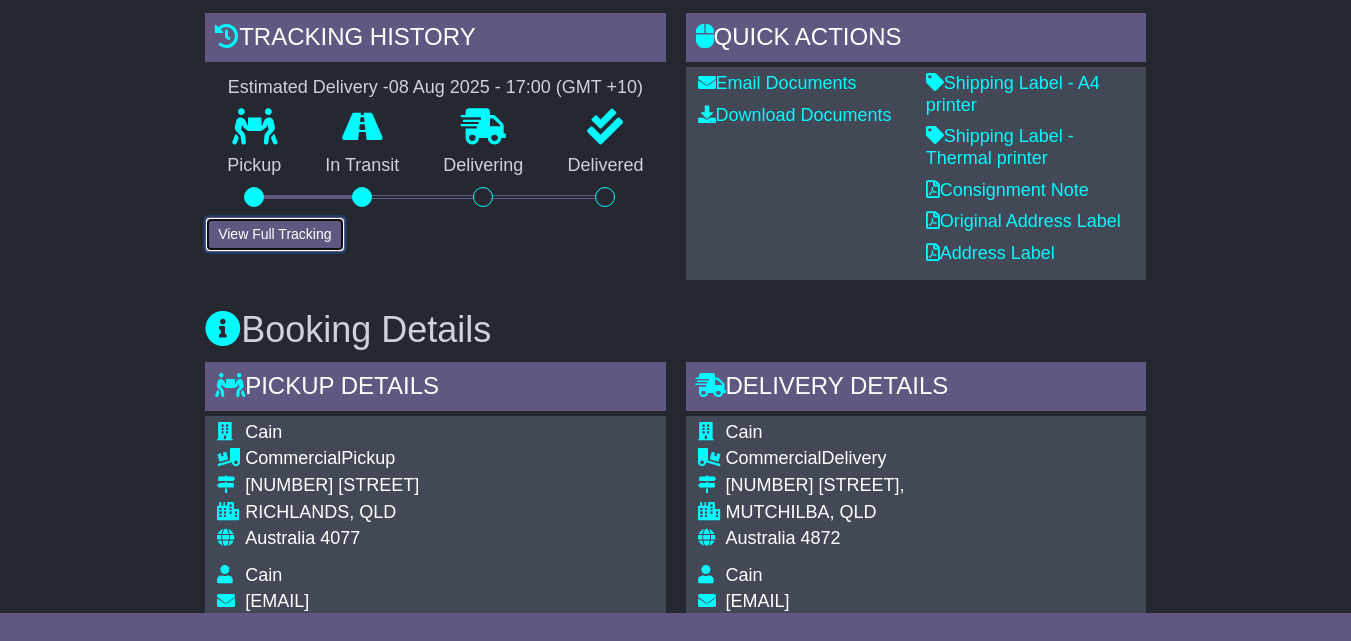 click on "View Full Tracking" at bounding box center (274, 234) 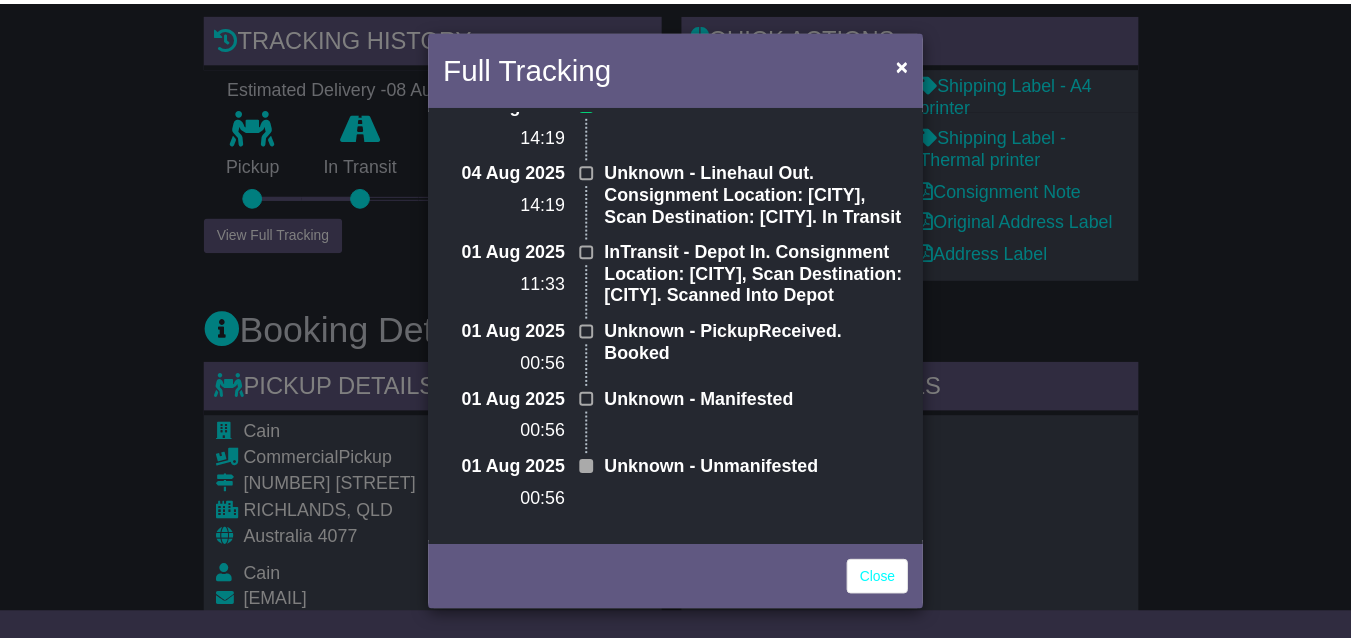 scroll, scrollTop: 0, scrollLeft: 0, axis: both 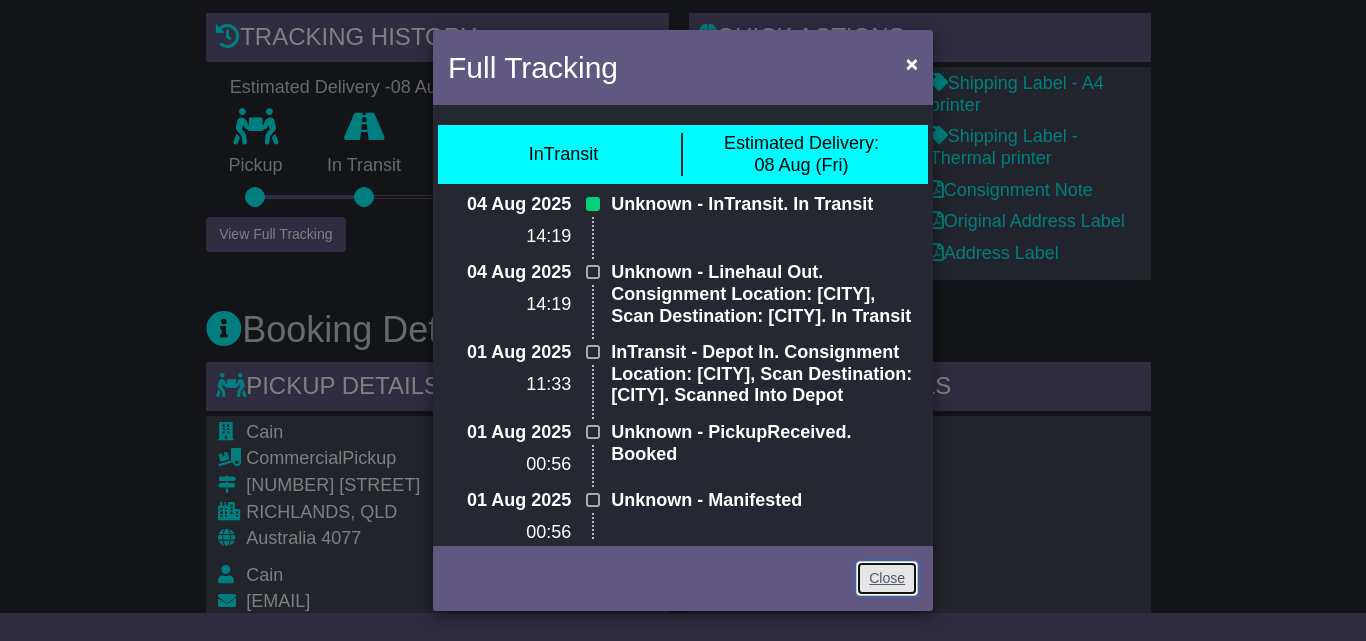 click on "Close" at bounding box center (887, 578) 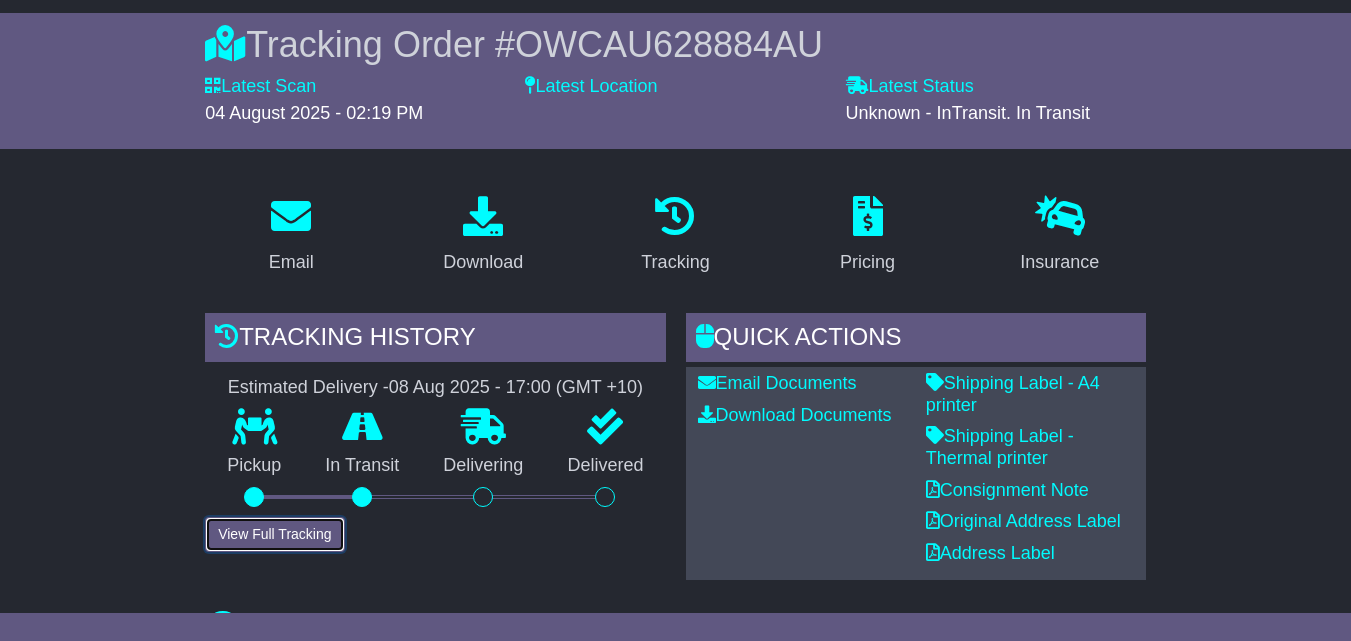 scroll, scrollTop: 193, scrollLeft: 0, axis: vertical 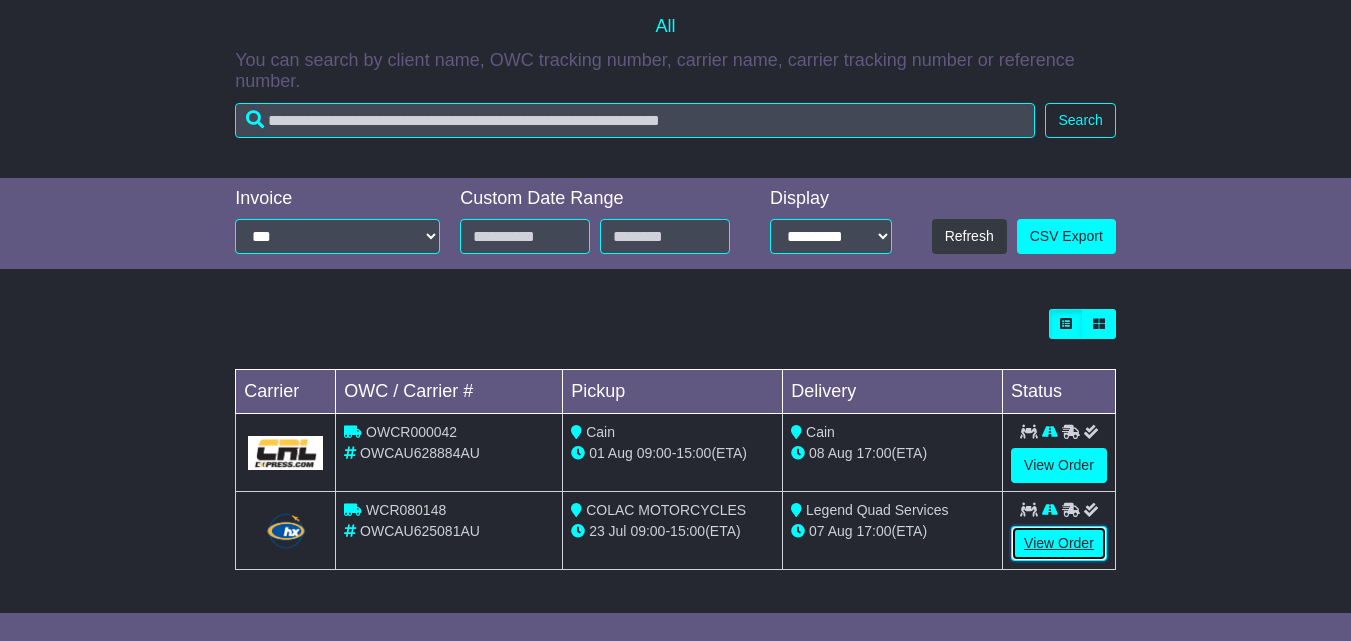 click on "View Order" at bounding box center (1059, 543) 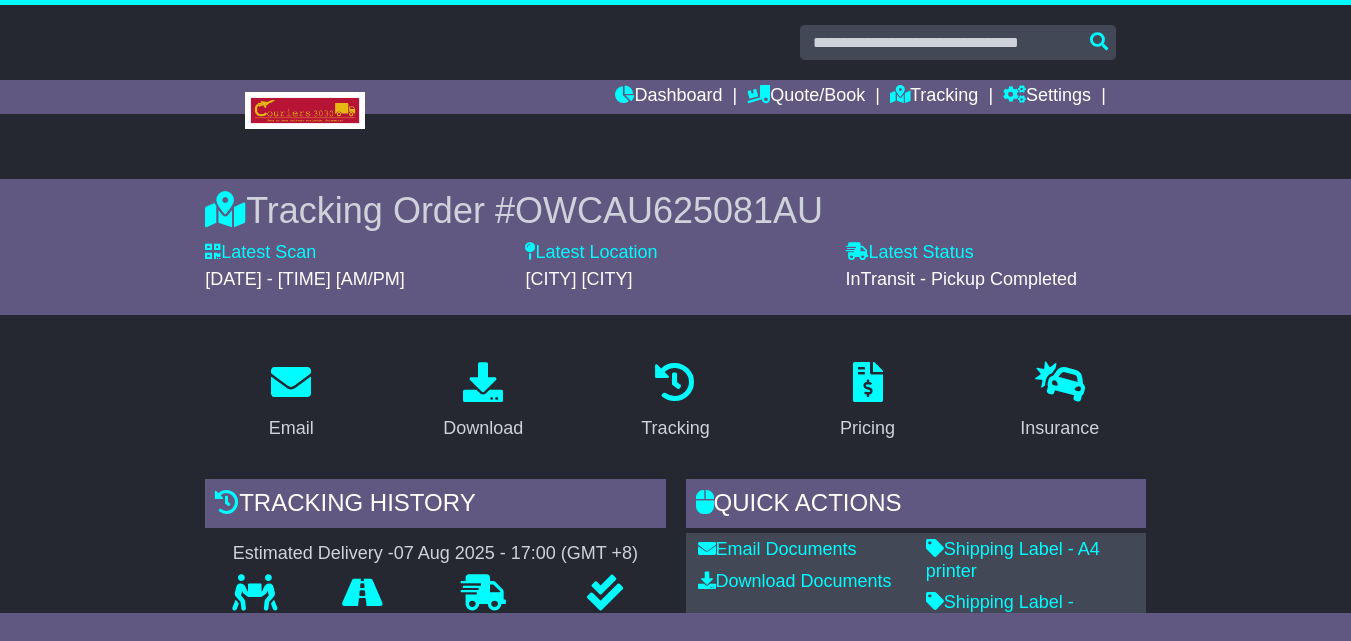 scroll, scrollTop: 0, scrollLeft: 0, axis: both 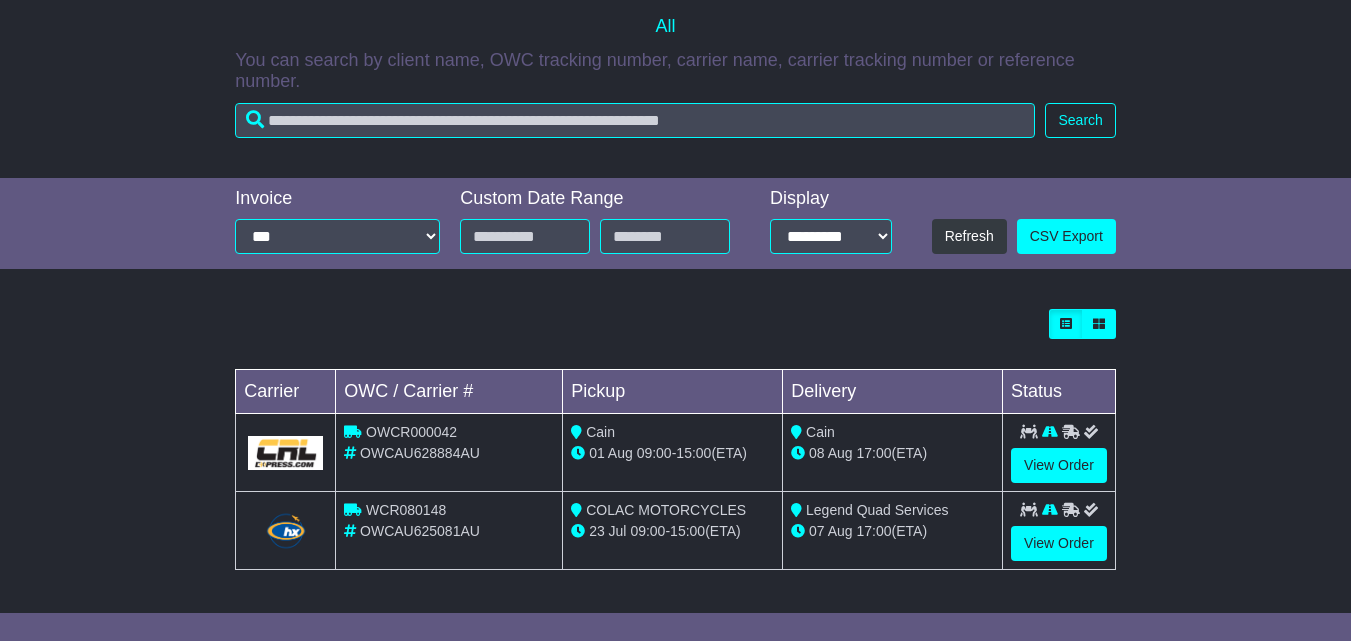 click on "OWCAU625081AU" at bounding box center [420, 531] 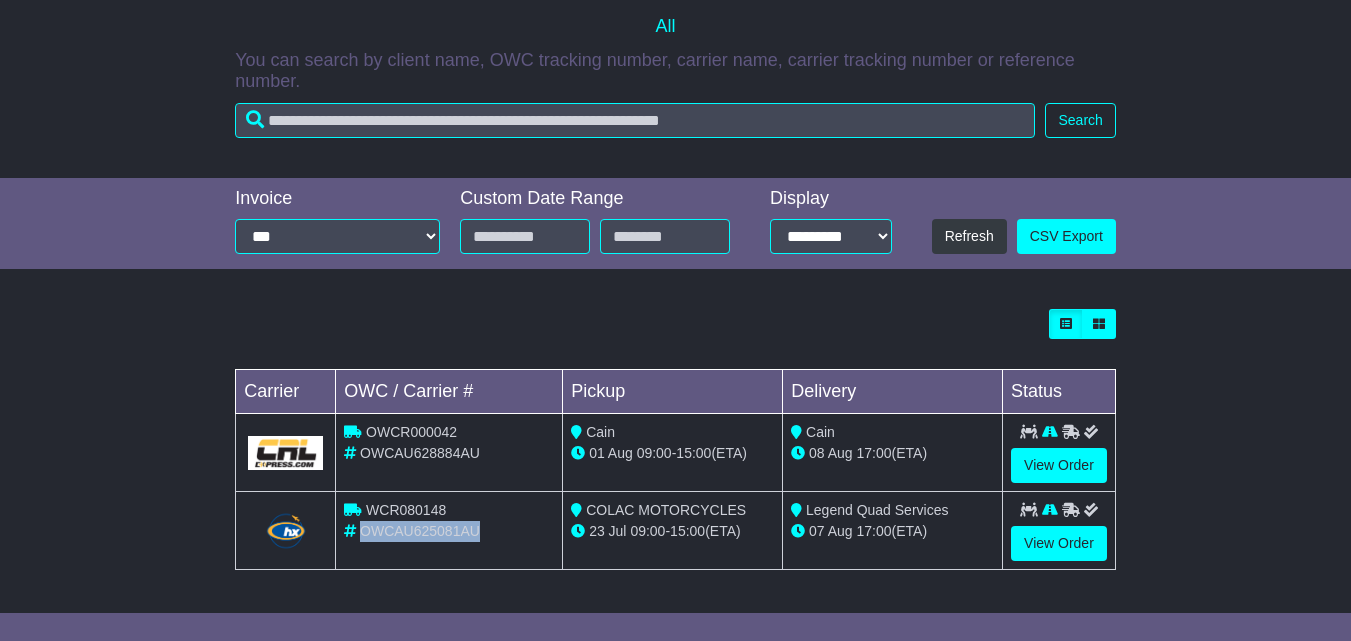 click on "OWCAU625081AU" at bounding box center [420, 531] 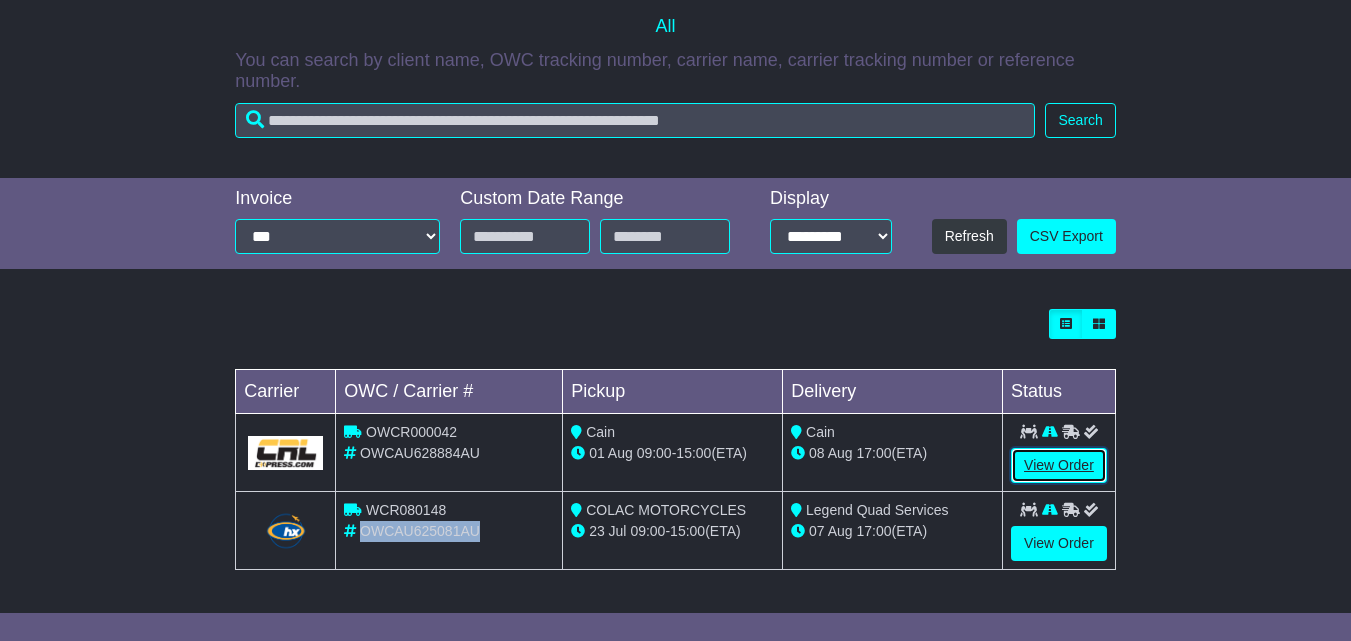 click on "View Order" at bounding box center (1059, 465) 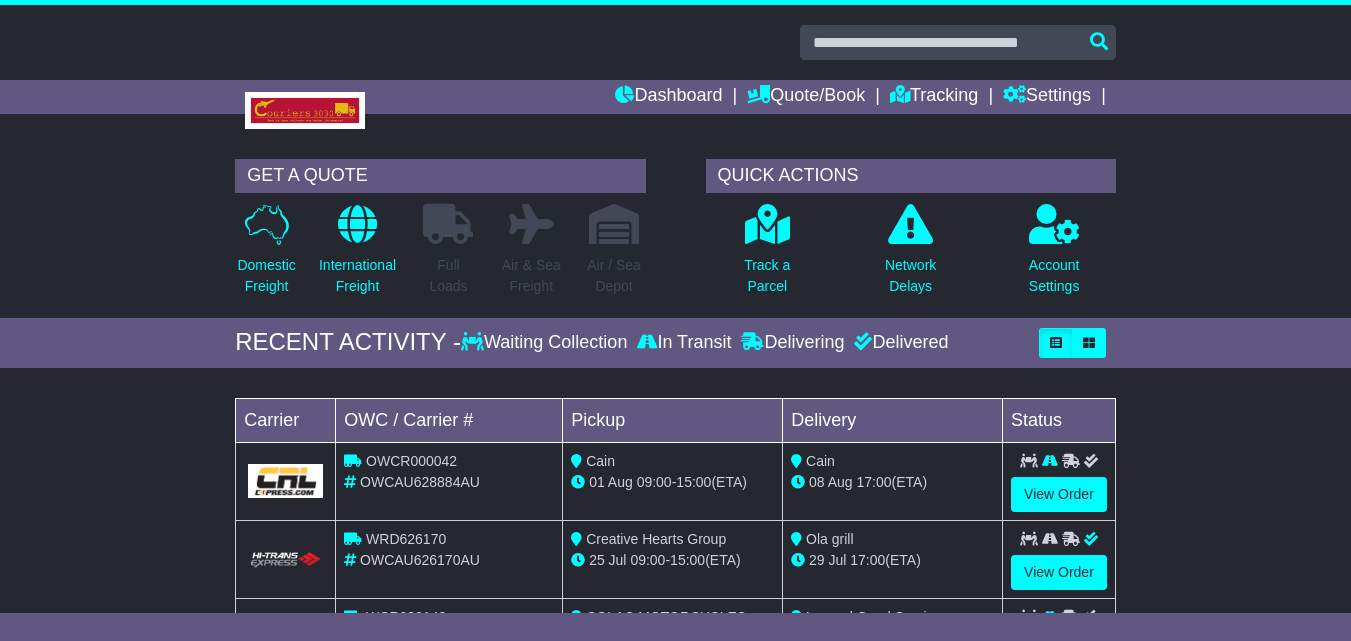 scroll, scrollTop: 0, scrollLeft: 0, axis: both 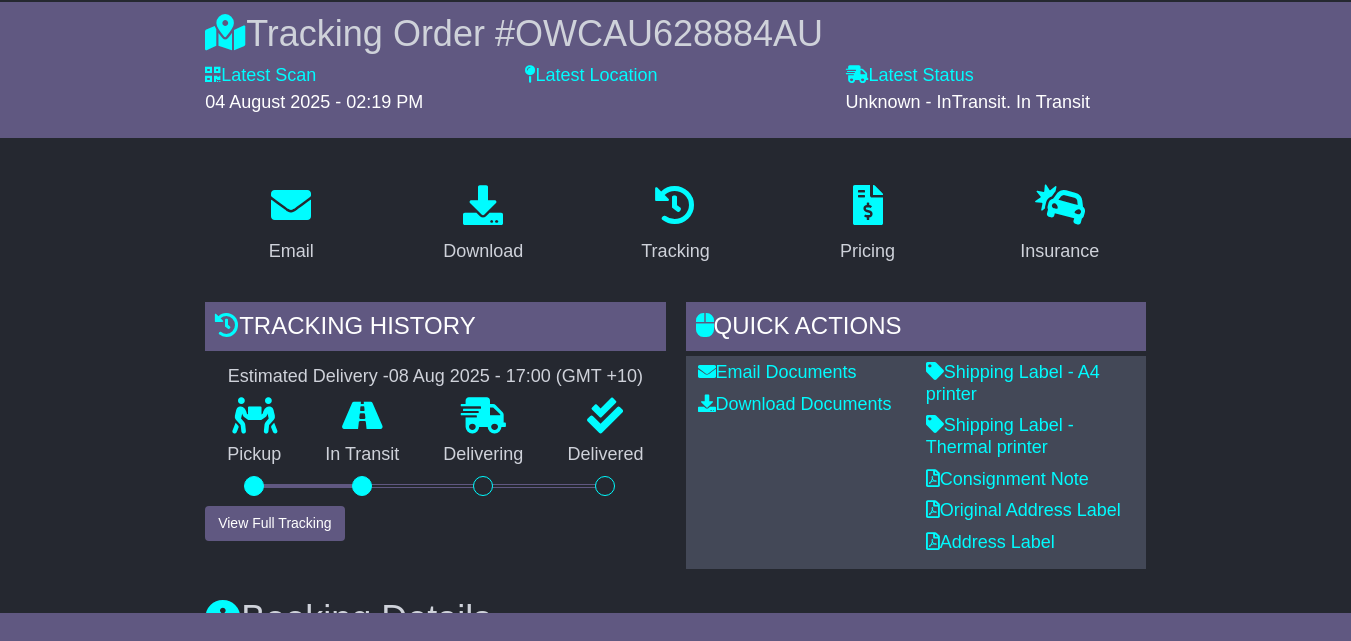 click on "OWCAU628884AU" at bounding box center (669, 33) 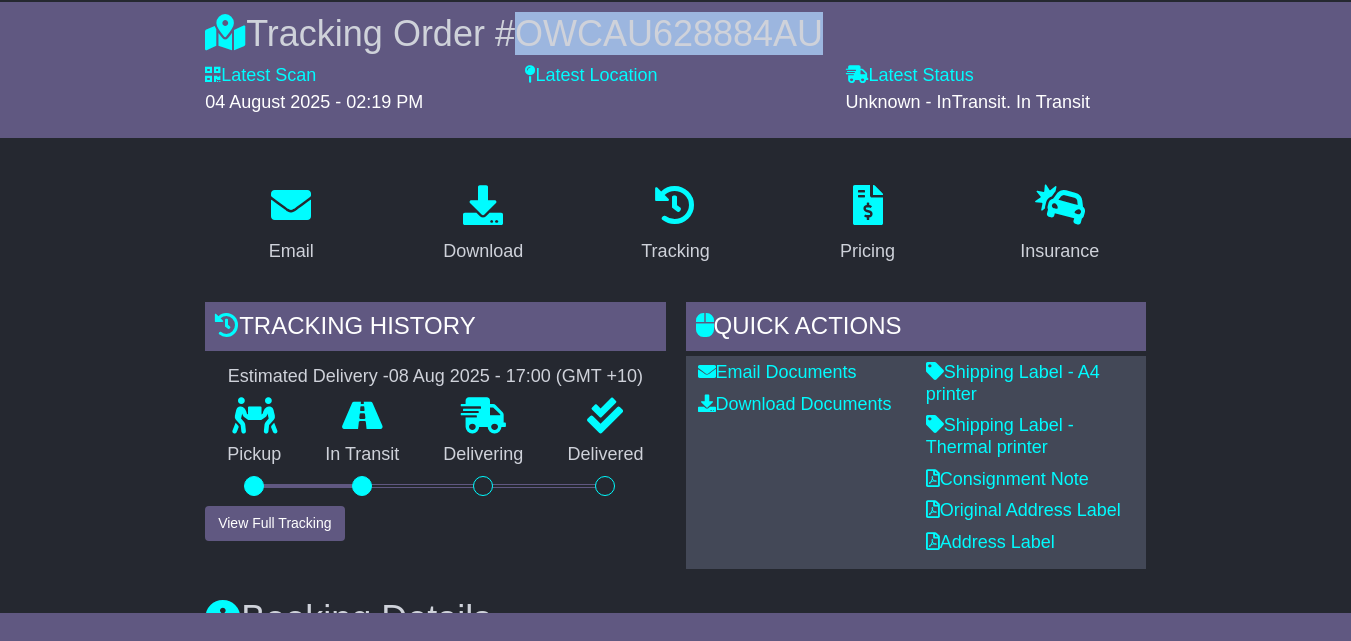 click on "OWCAU628884AU" at bounding box center (669, 33) 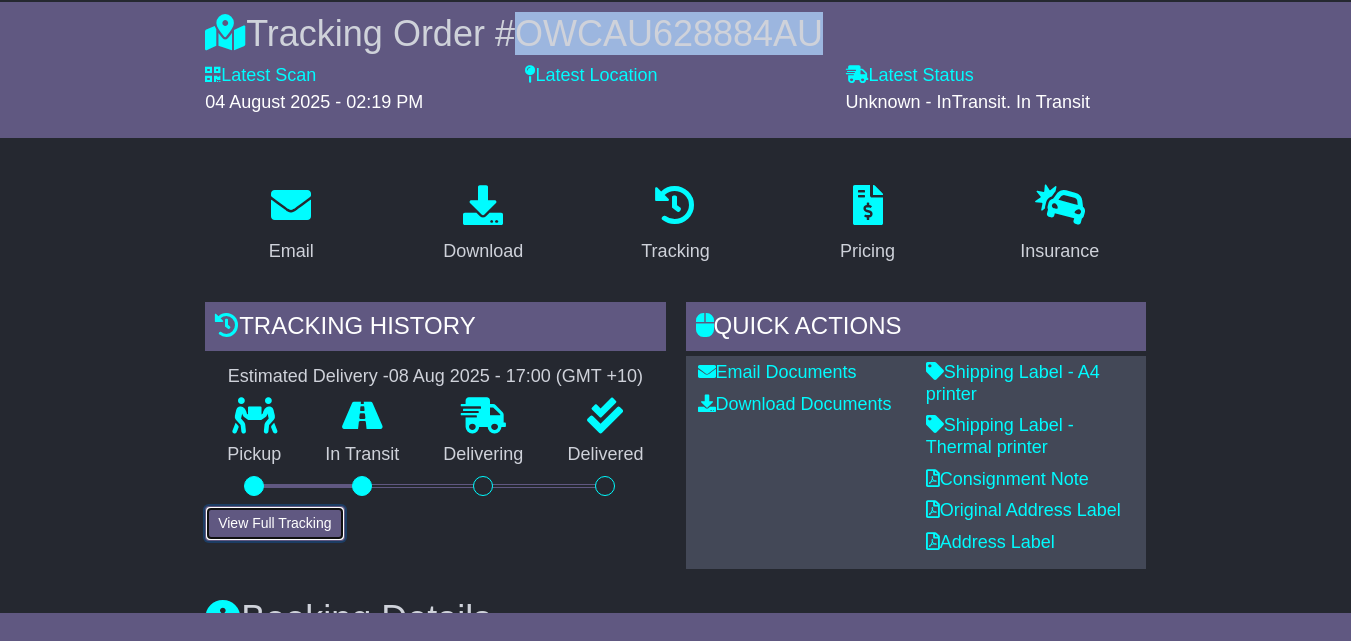 click on "View Full Tracking" at bounding box center [274, 523] 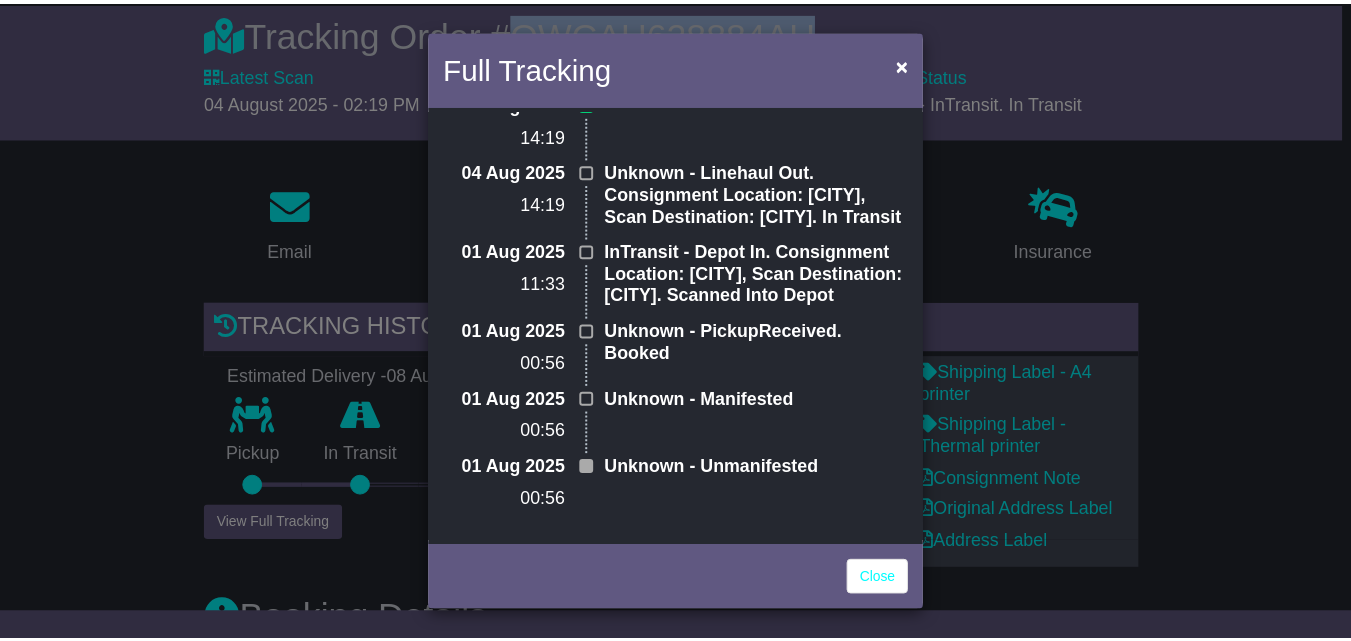 scroll, scrollTop: 144, scrollLeft: 0, axis: vertical 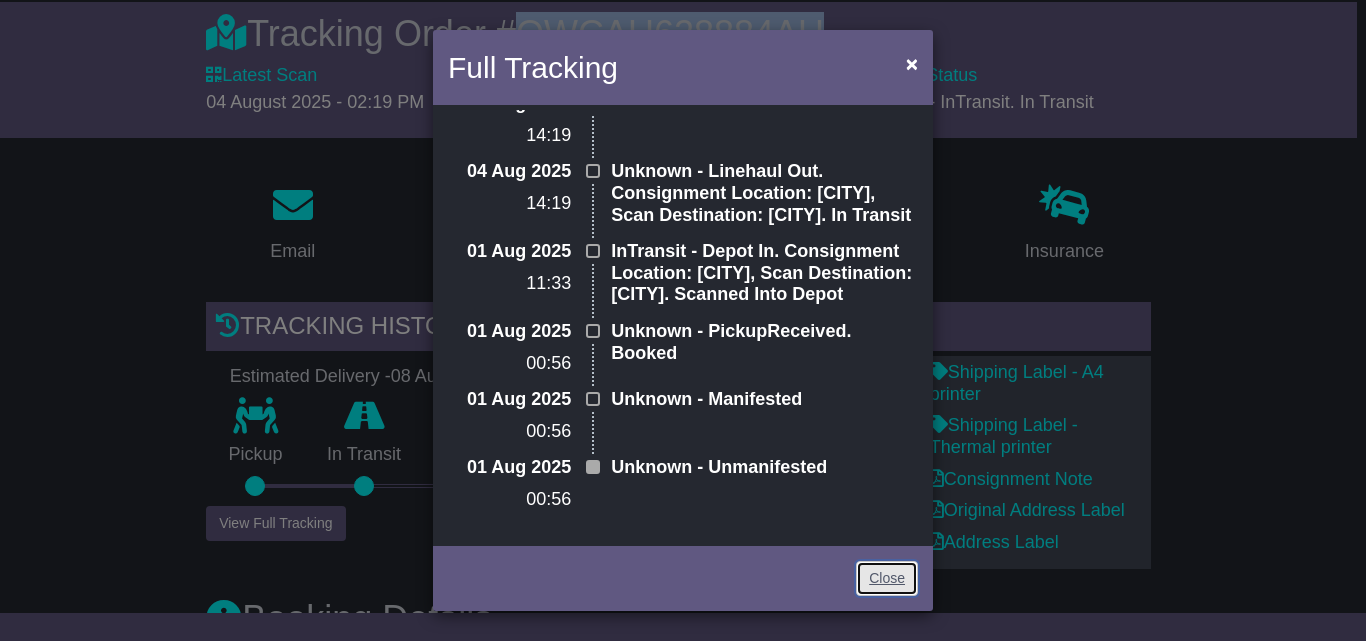 click on "Close" at bounding box center (887, 578) 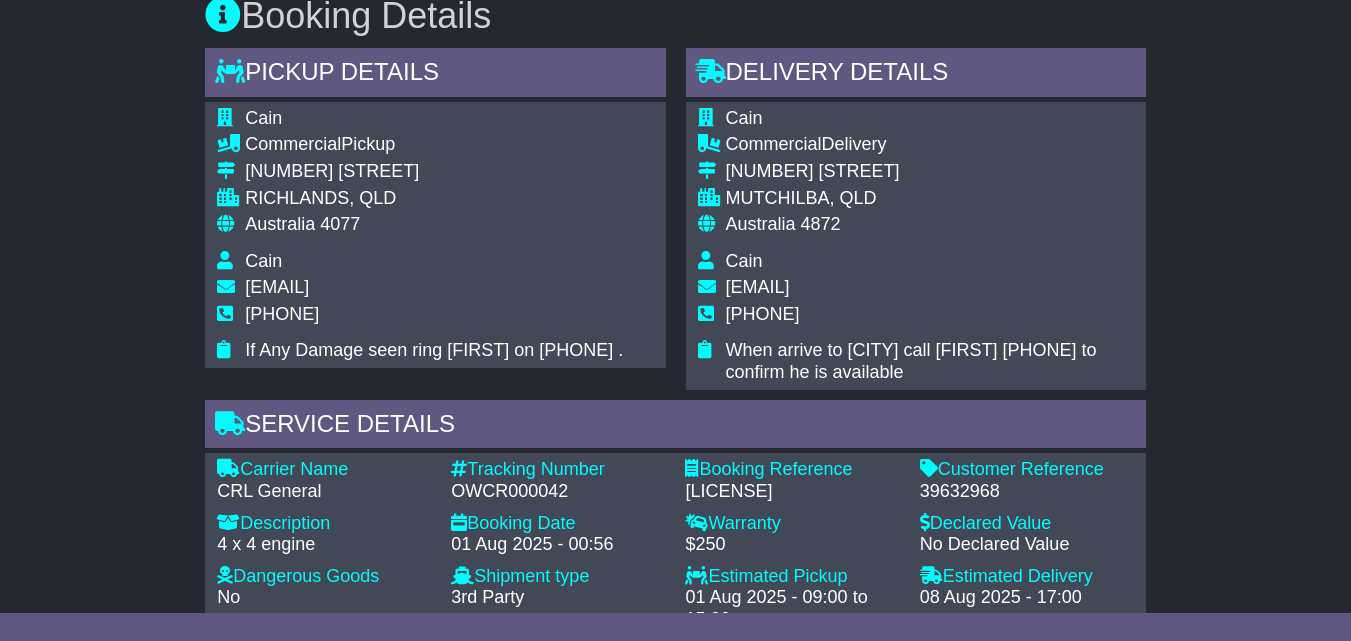 scroll, scrollTop: 782, scrollLeft: 0, axis: vertical 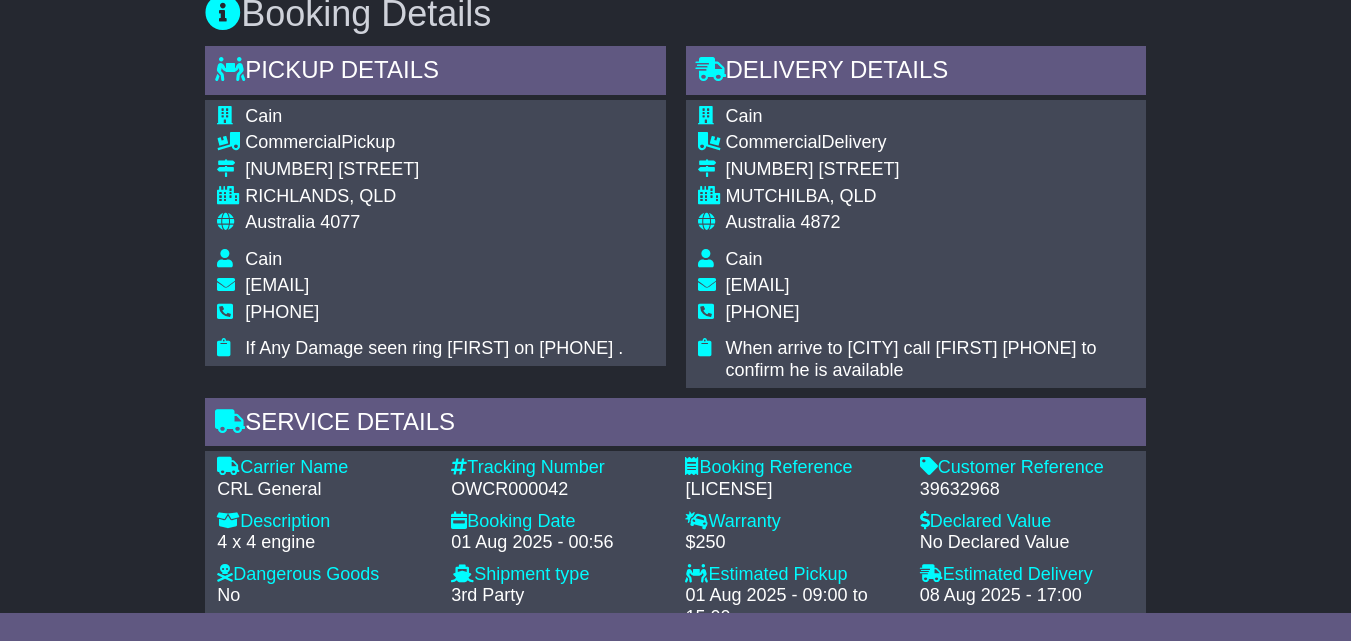 click on "[NUMBER] [STREET]" at bounding box center [434, 170] 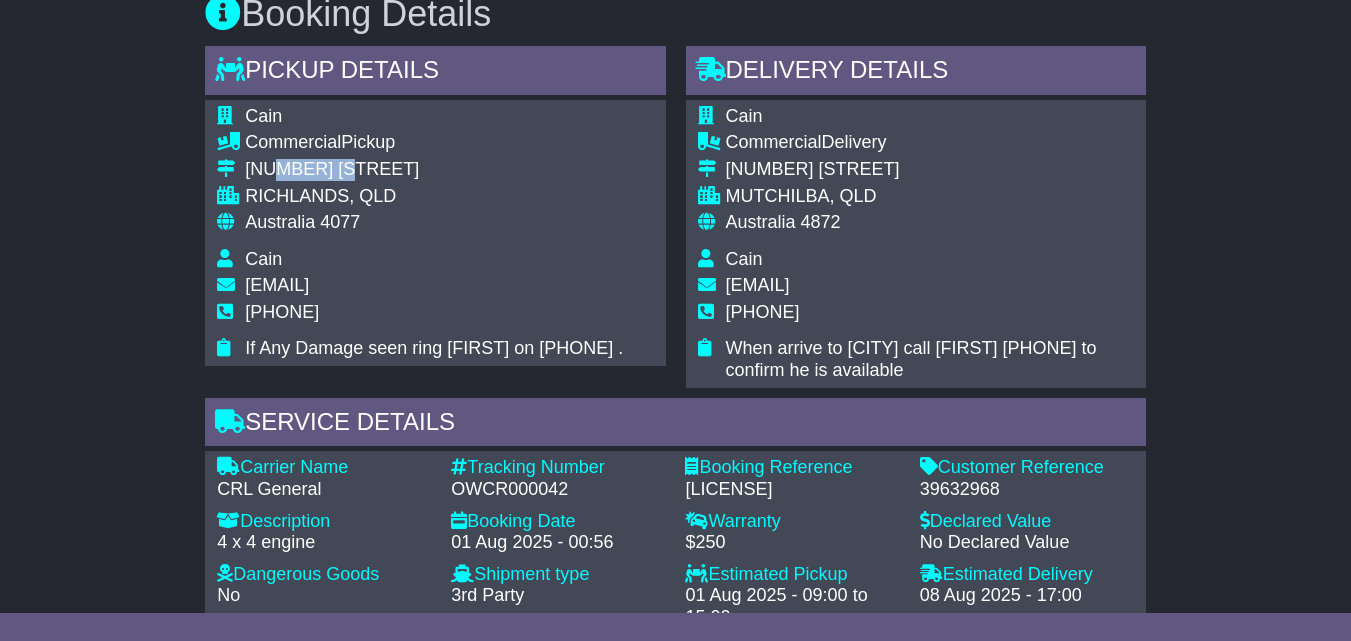 click on "[NUMBER] [STREET]" at bounding box center (434, 170) 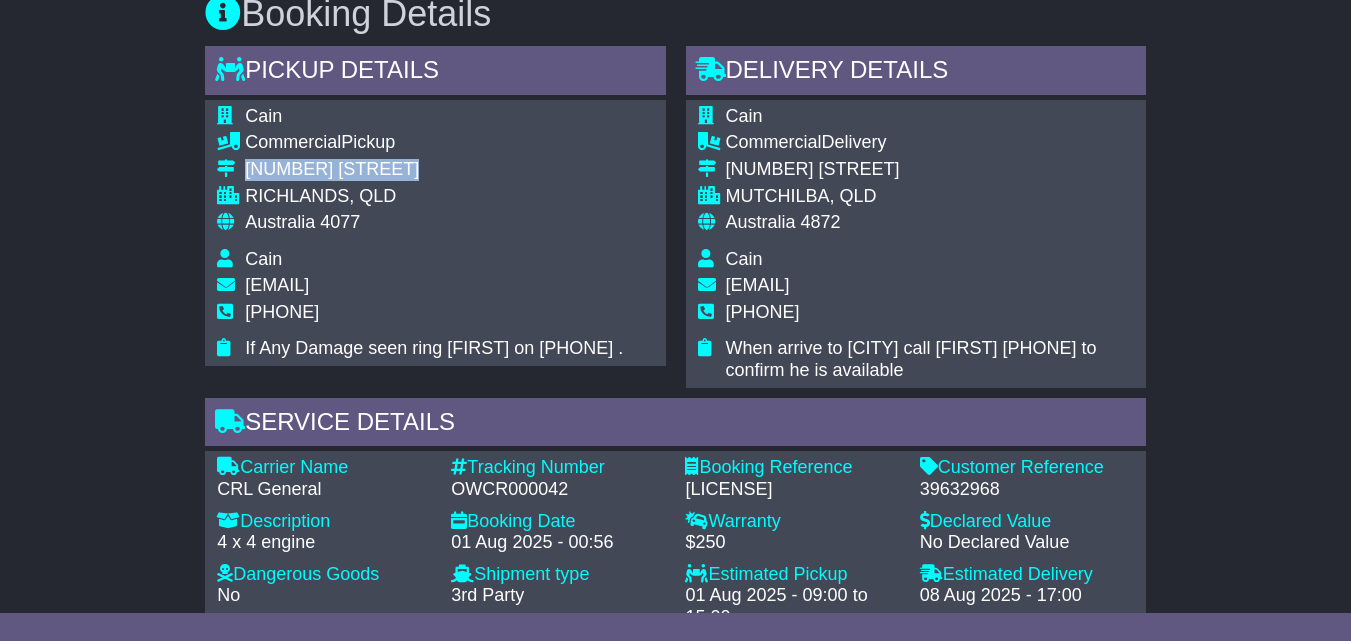 click on "57 Fulcrum Street" at bounding box center (434, 170) 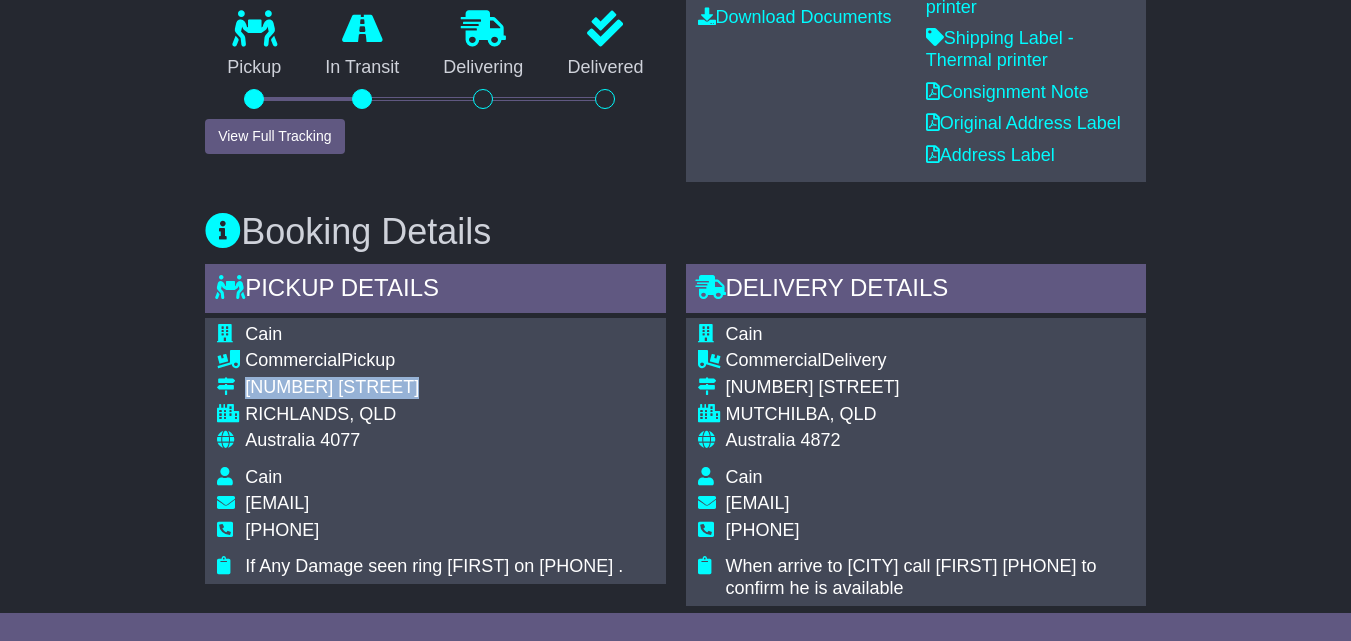 scroll, scrollTop: 528, scrollLeft: 0, axis: vertical 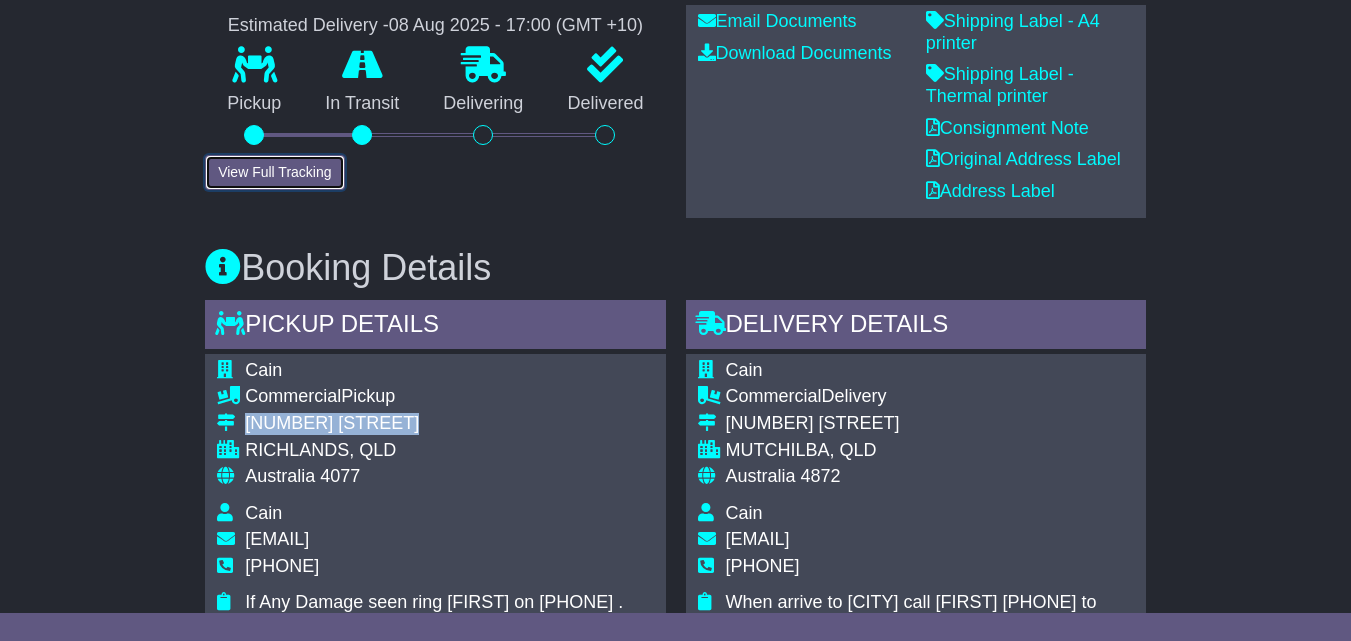 click on "View Full Tracking" at bounding box center (274, 172) 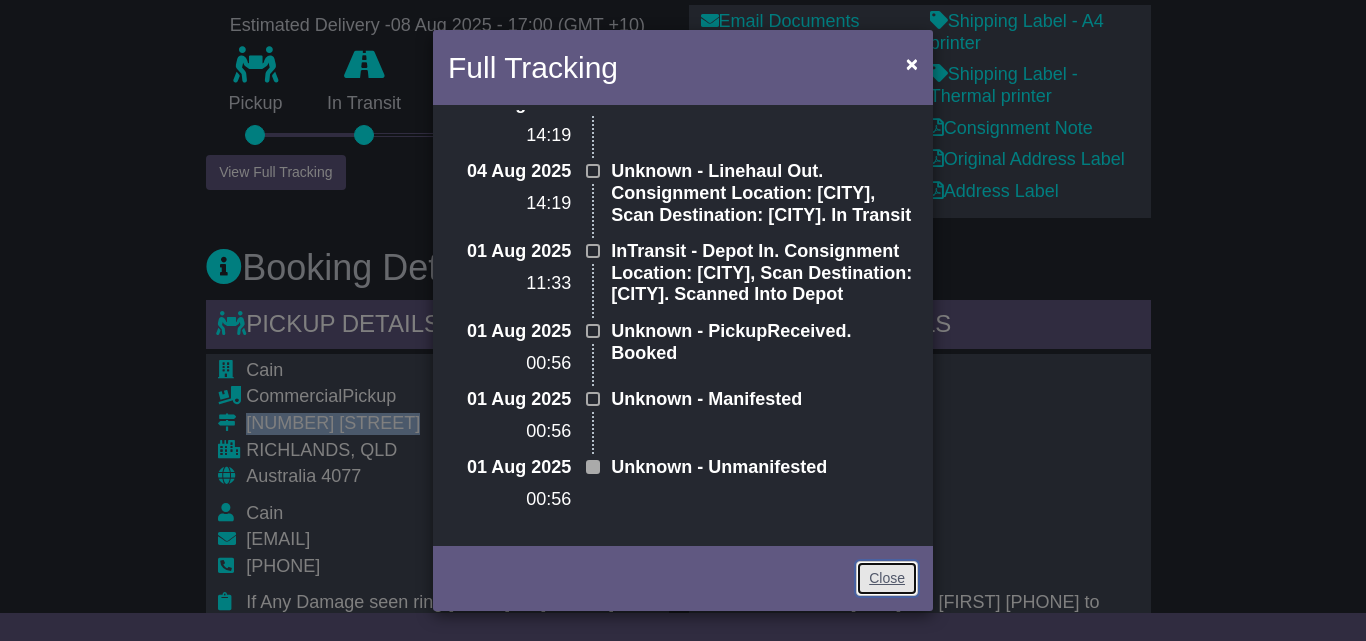 click on "Close" at bounding box center (887, 578) 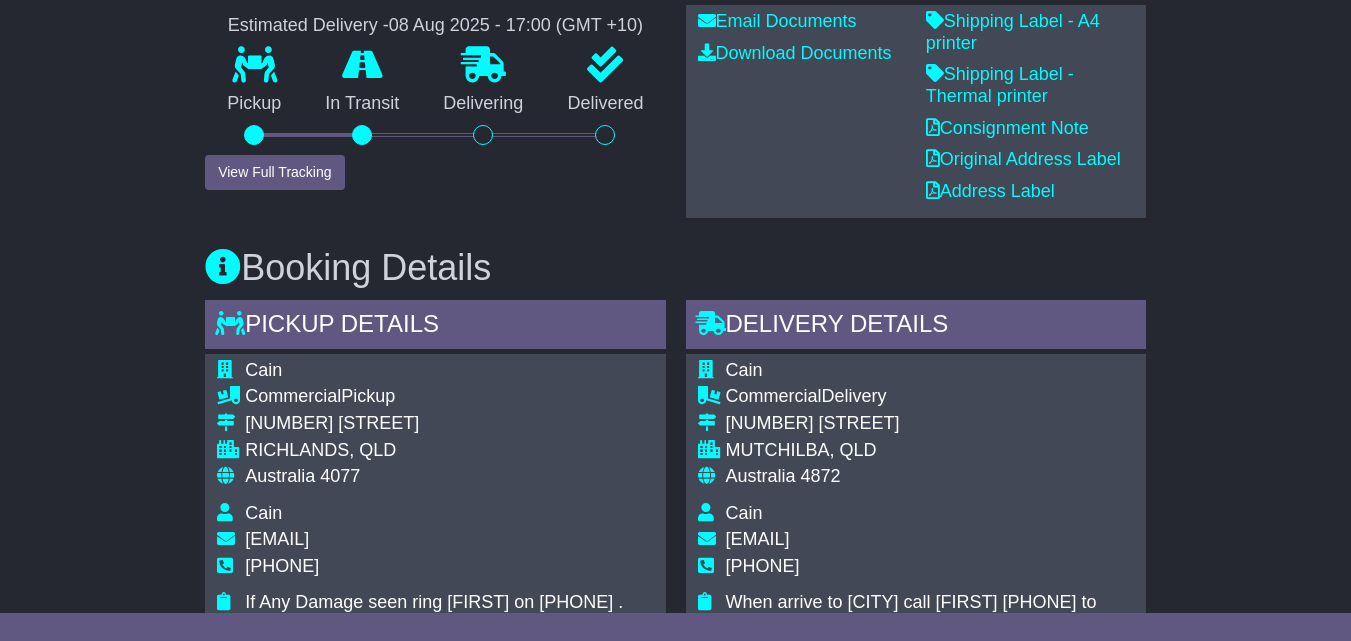 click on "403 Springmount Rd," at bounding box center [930, 424] 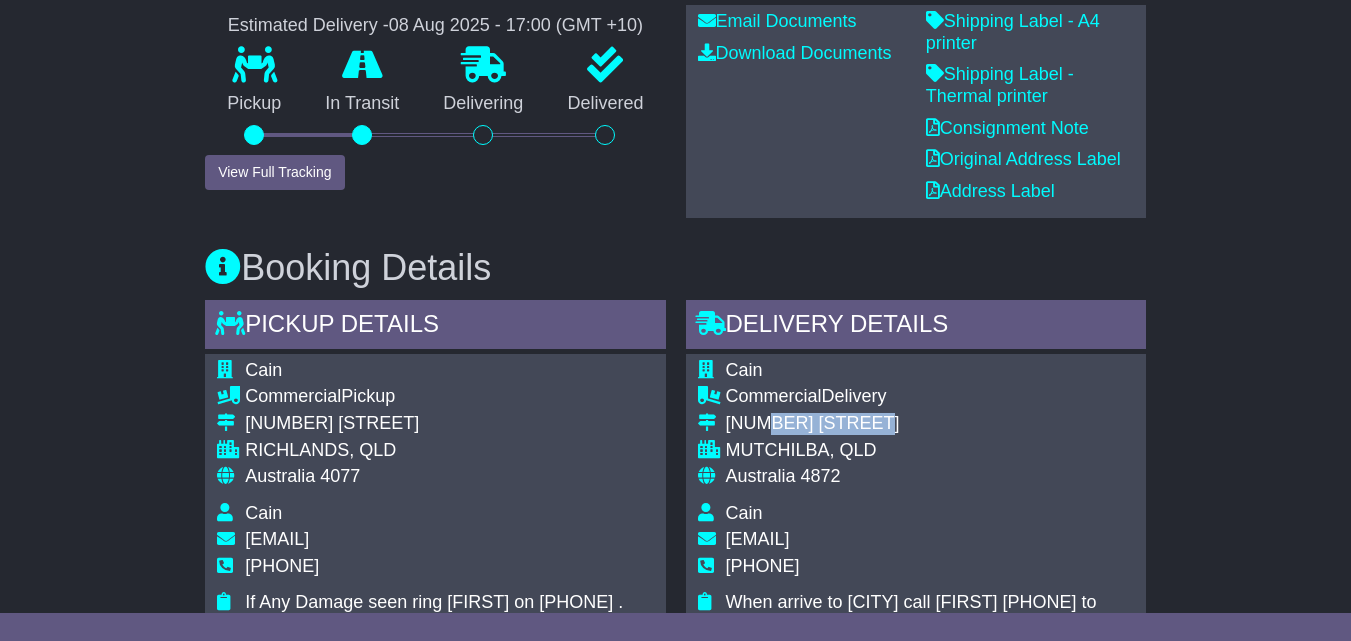 click on "403 Springmount Rd," at bounding box center (930, 424) 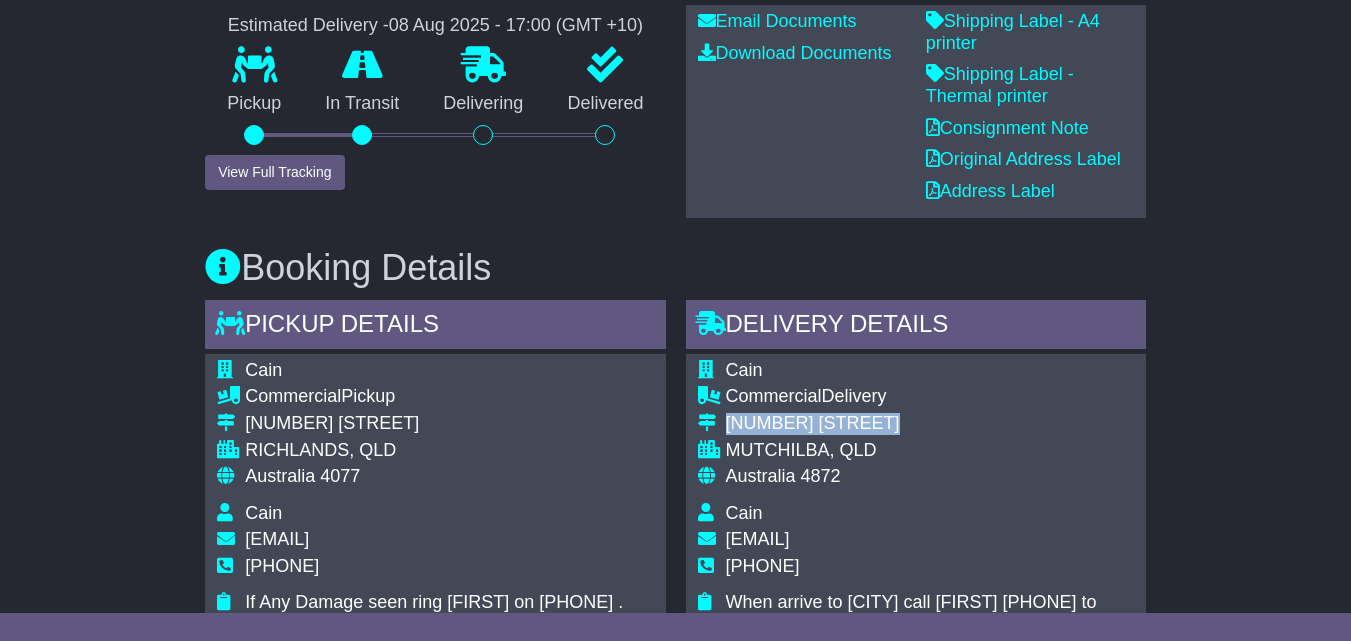 click on "403 Springmount Rd," at bounding box center (930, 424) 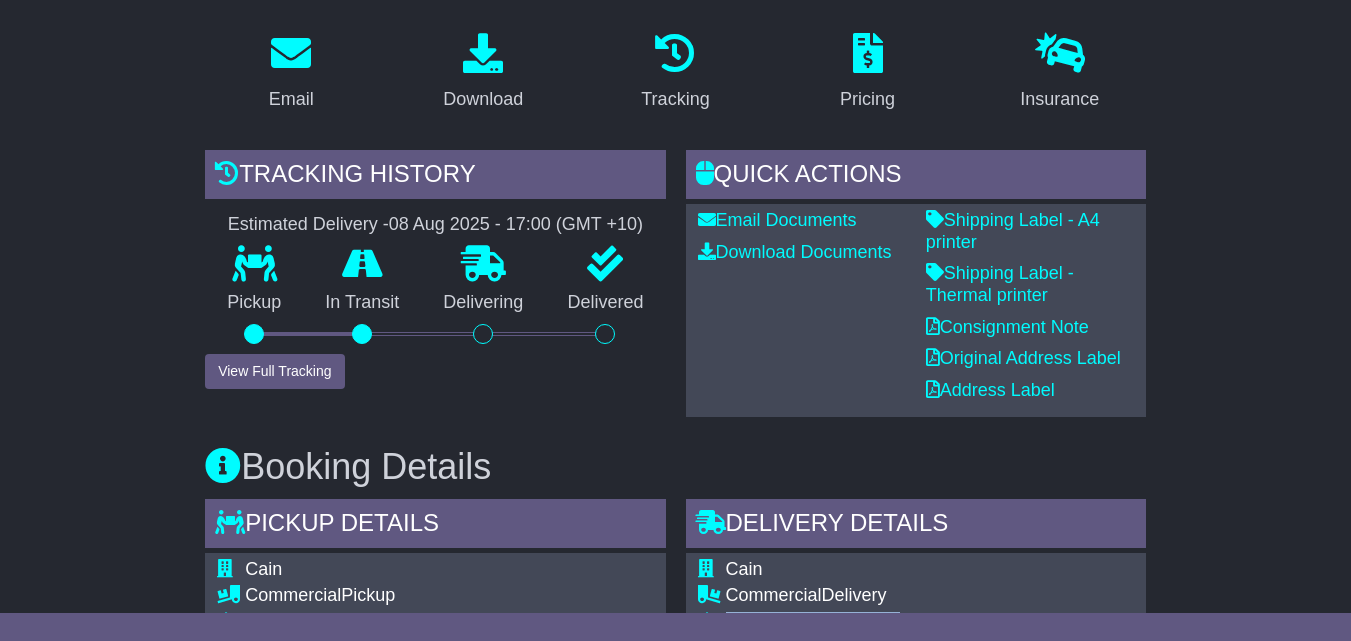 scroll, scrollTop: 286, scrollLeft: 0, axis: vertical 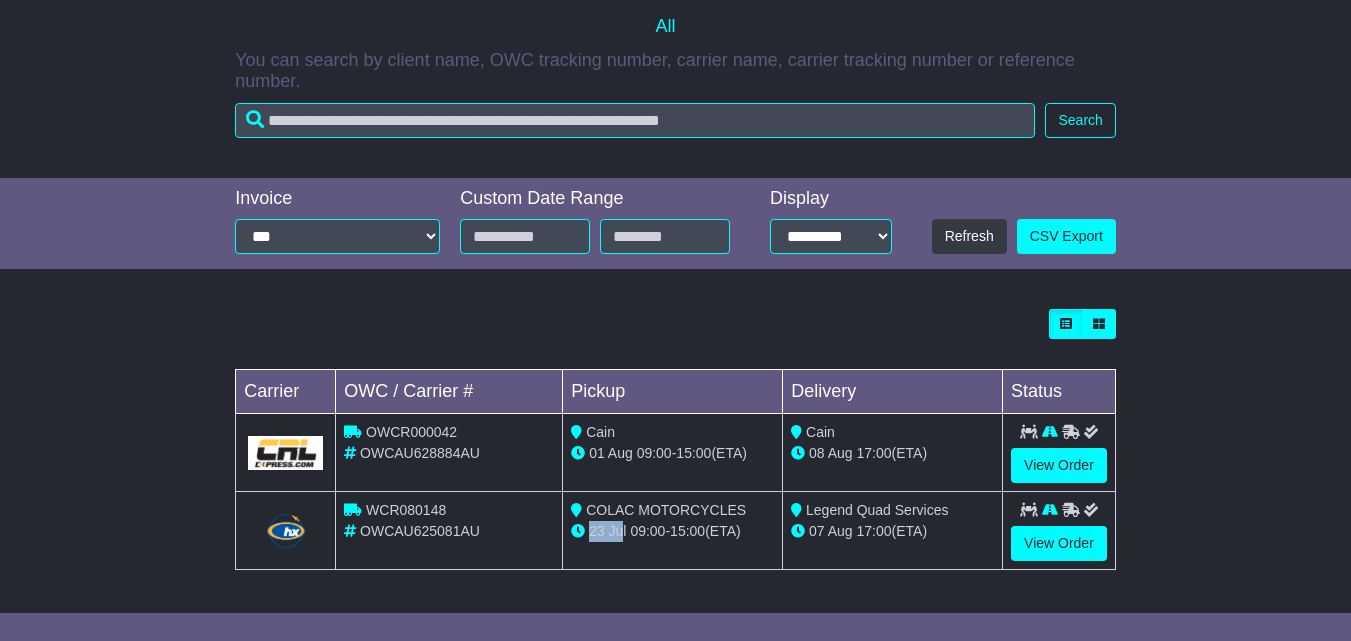drag, startPoint x: 590, startPoint y: 530, endPoint x: 624, endPoint y: 534, distance: 34.234486 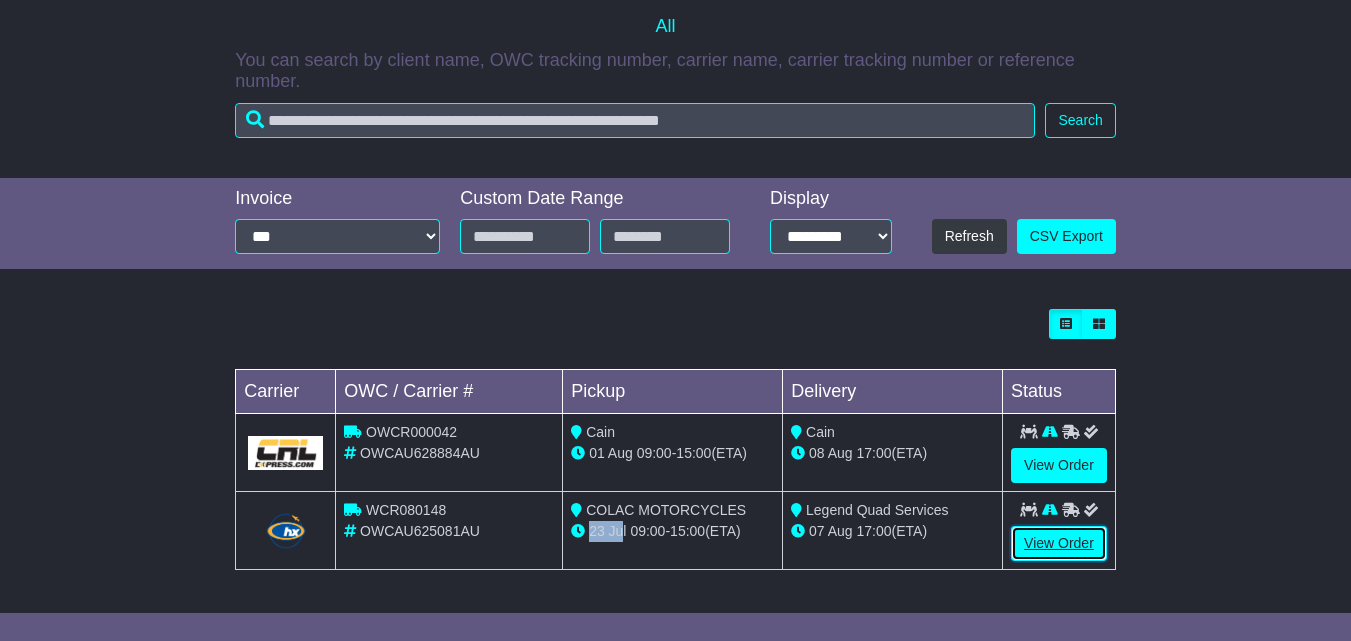 click on "View Order" at bounding box center (1059, 543) 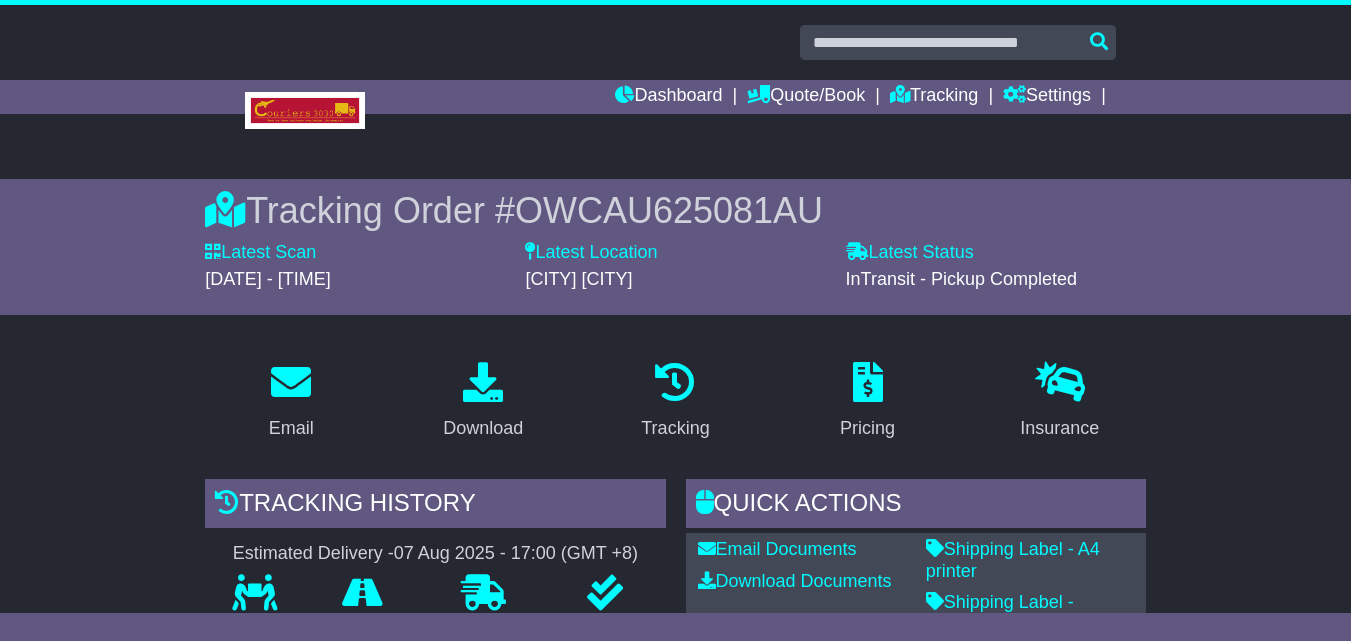 scroll, scrollTop: 0, scrollLeft: 0, axis: both 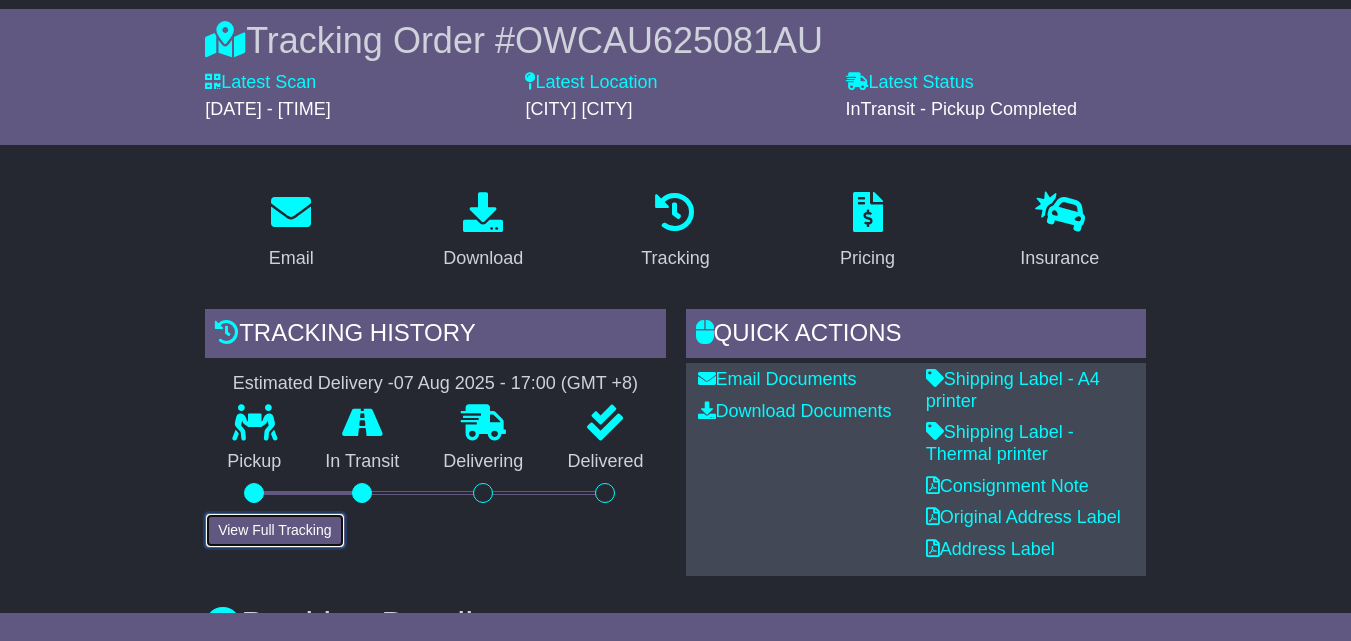 click on "View Full Tracking" at bounding box center [274, 530] 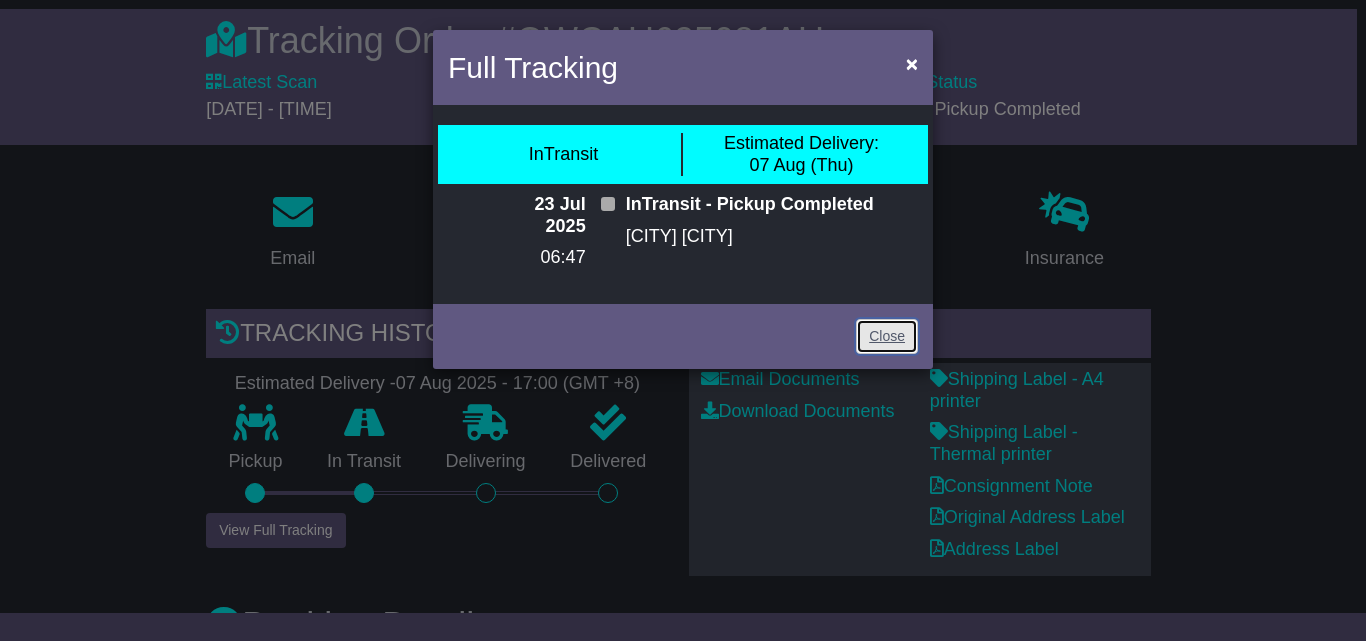 click on "Close" at bounding box center (887, 336) 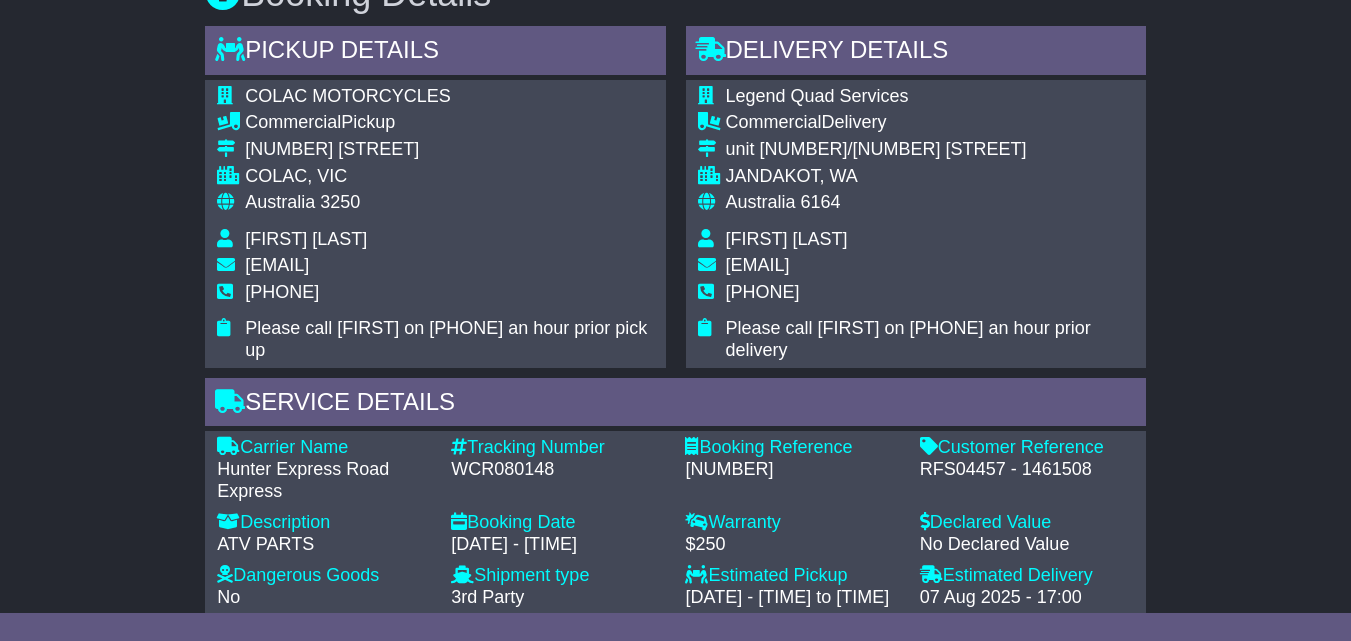 scroll, scrollTop: 1009, scrollLeft: 0, axis: vertical 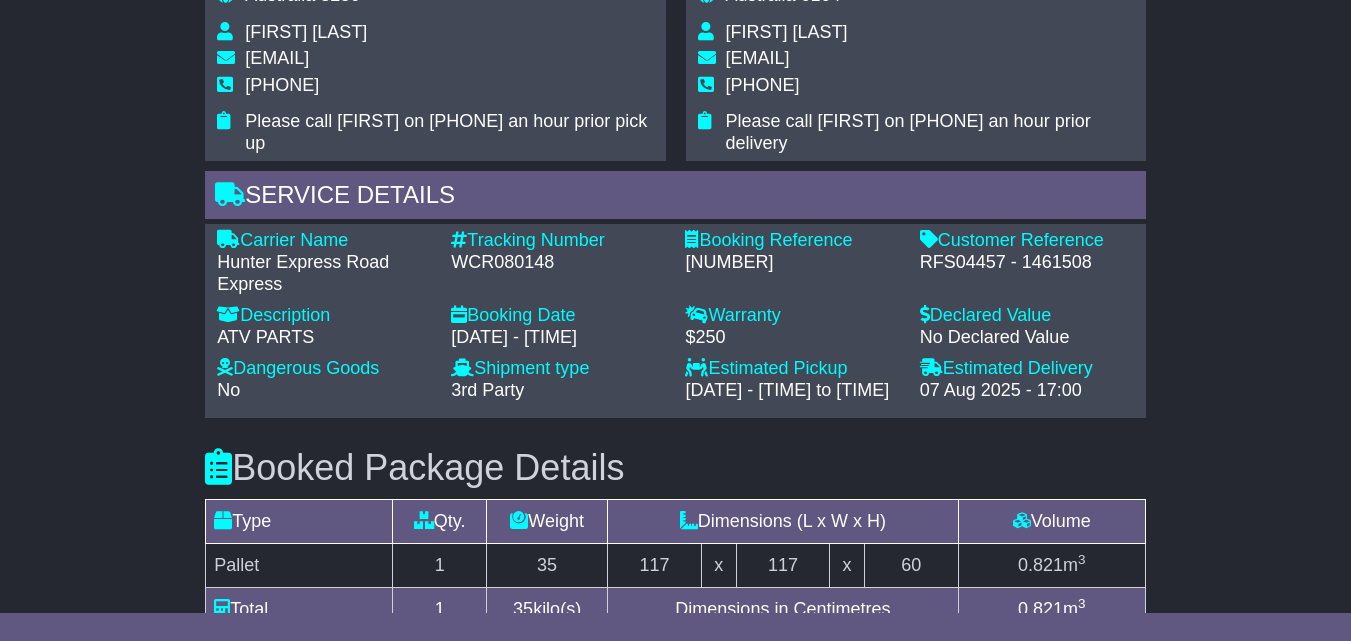 click on "Hunter Express Road Express" at bounding box center [324, 273] 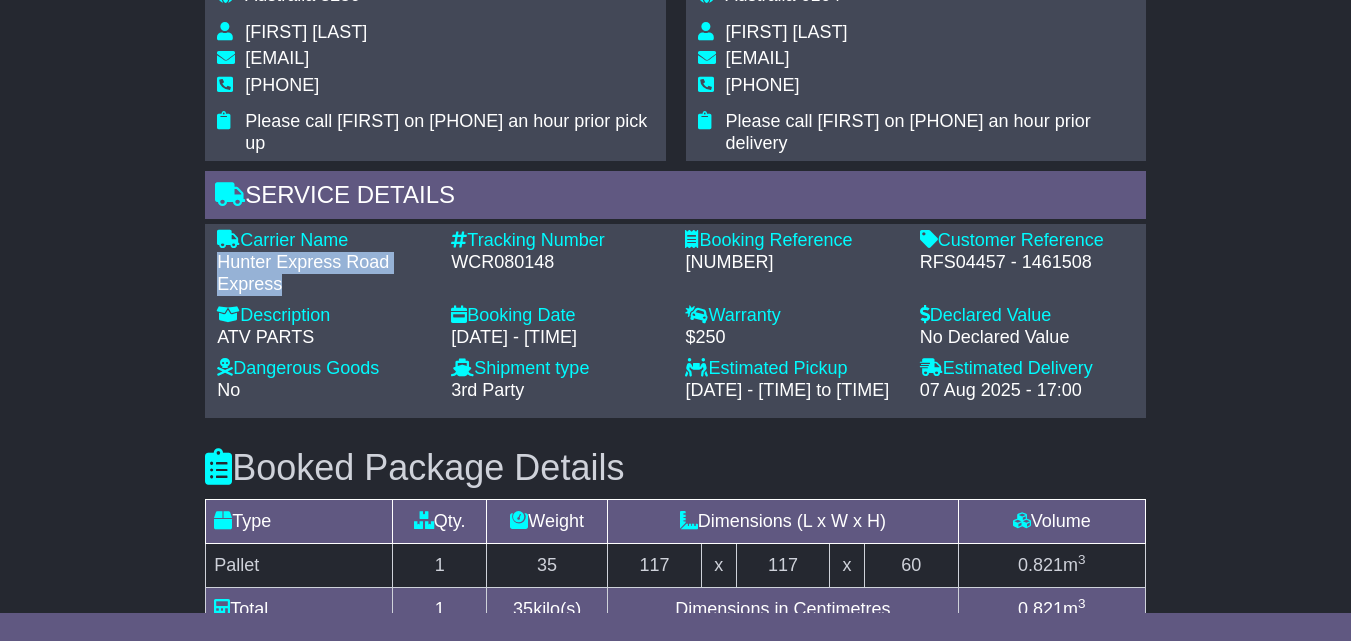 click on "Hunter Express Road Express" at bounding box center (324, 273) 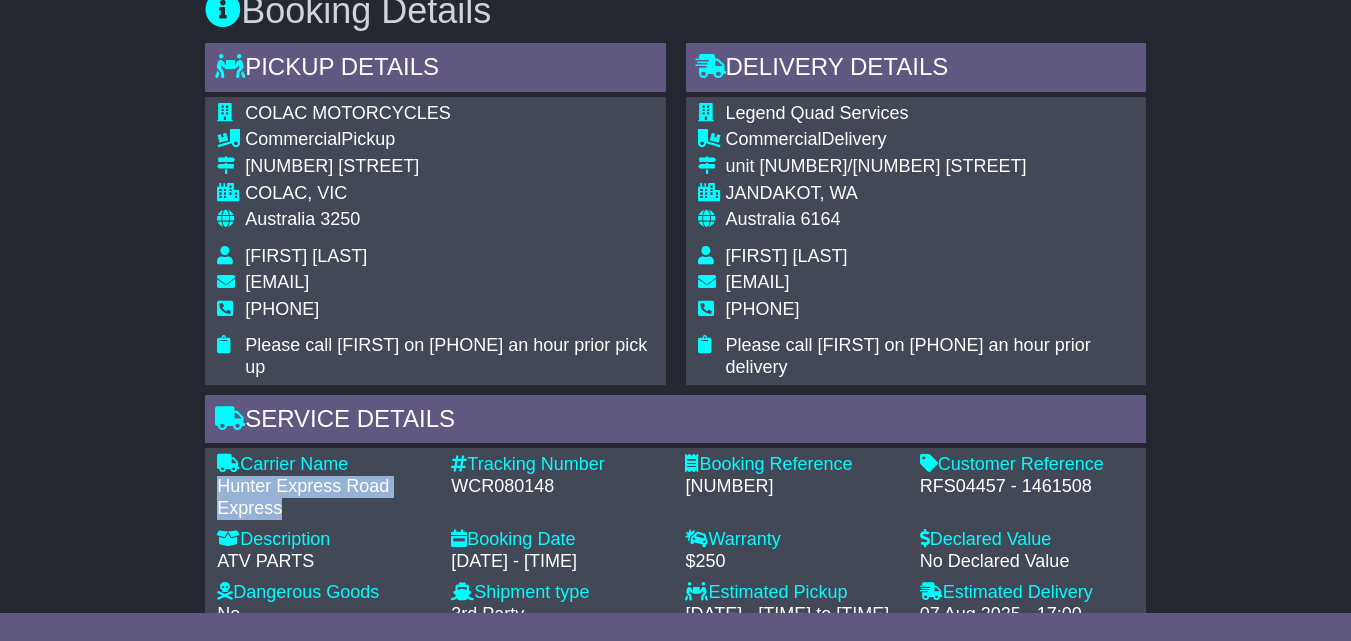 scroll, scrollTop: 784, scrollLeft: 0, axis: vertical 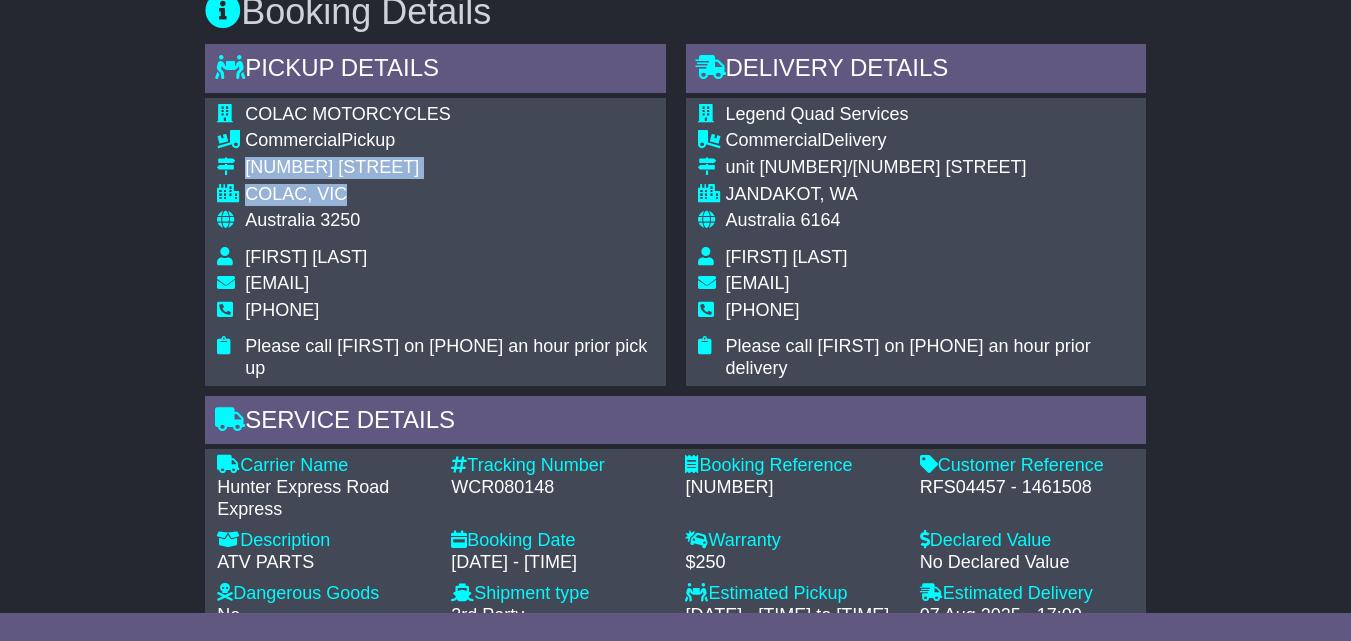 drag, startPoint x: 247, startPoint y: 167, endPoint x: 352, endPoint y: 193, distance: 108.17116 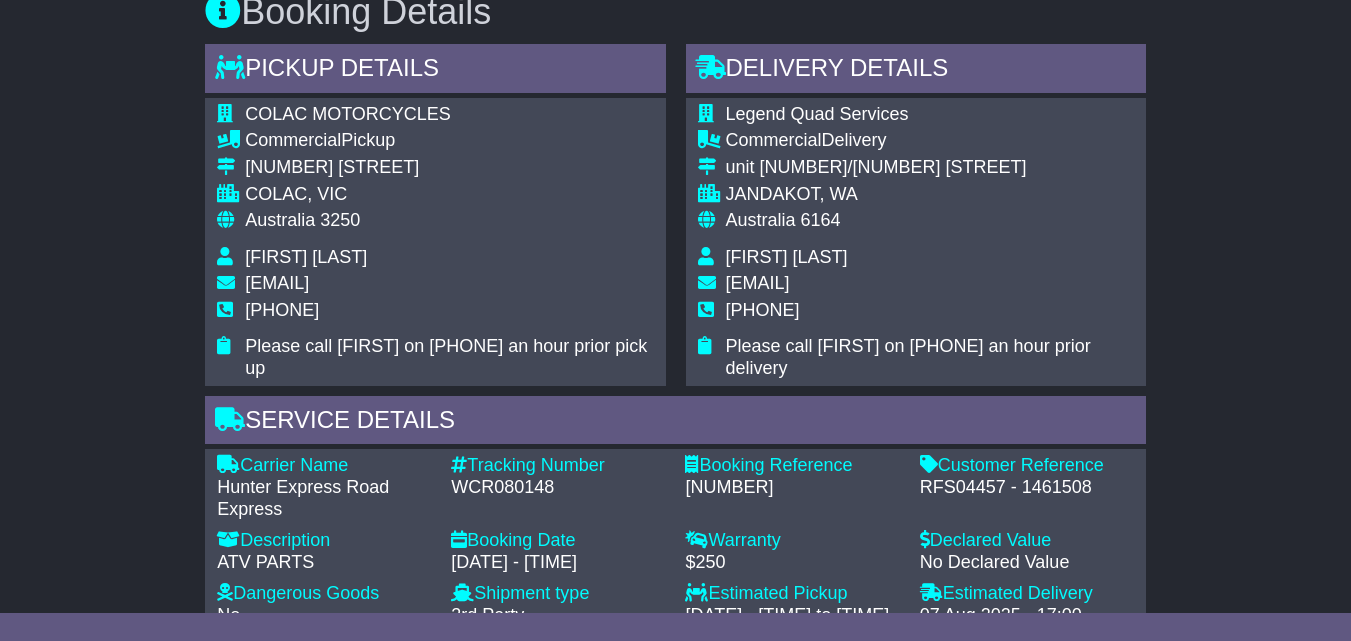 click on "Delivery Details  - Tail Lift" at bounding box center (916, 71) 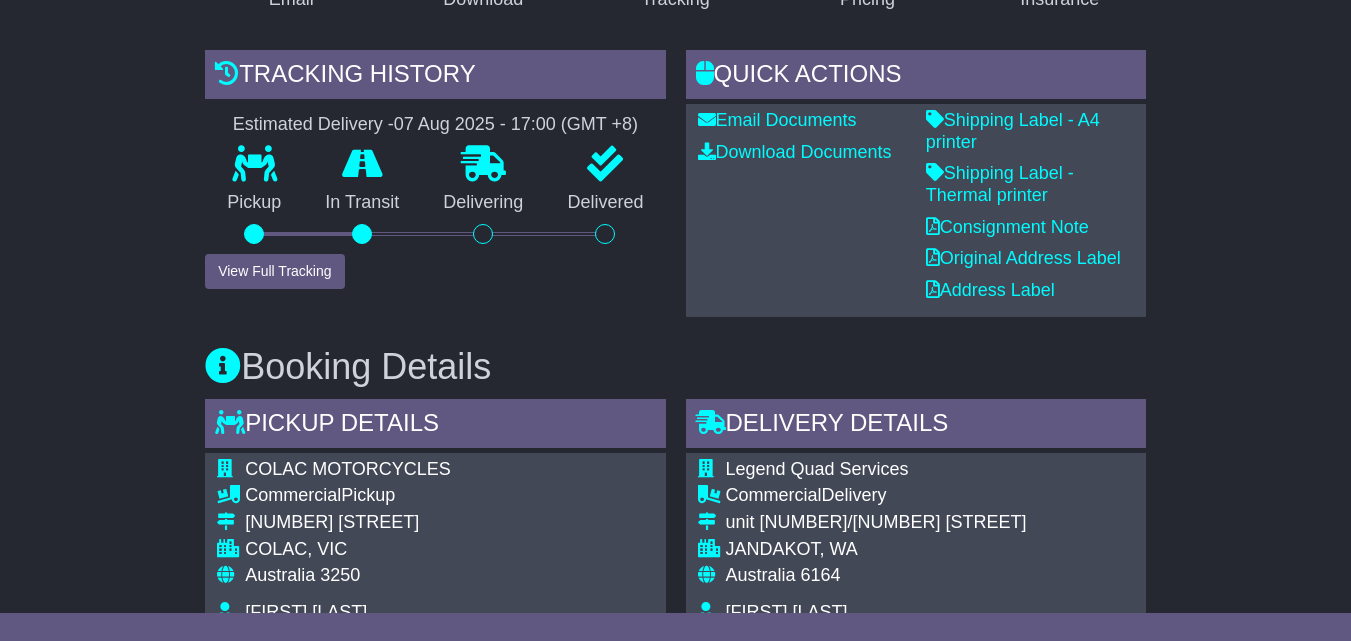 scroll, scrollTop: 465, scrollLeft: 0, axis: vertical 